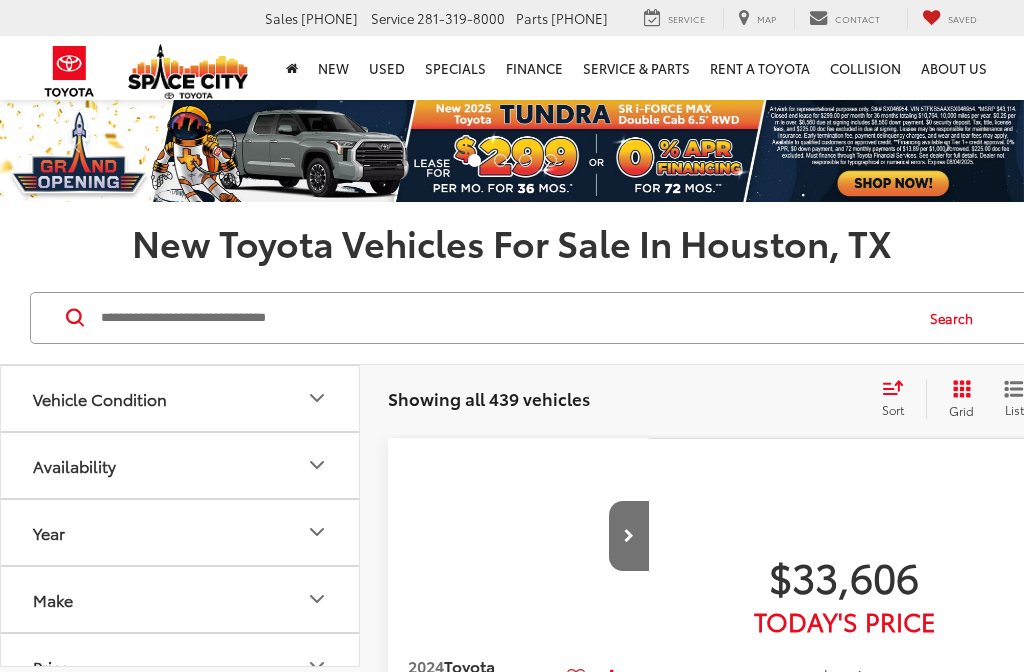 scroll, scrollTop: 0, scrollLeft: 0, axis: both 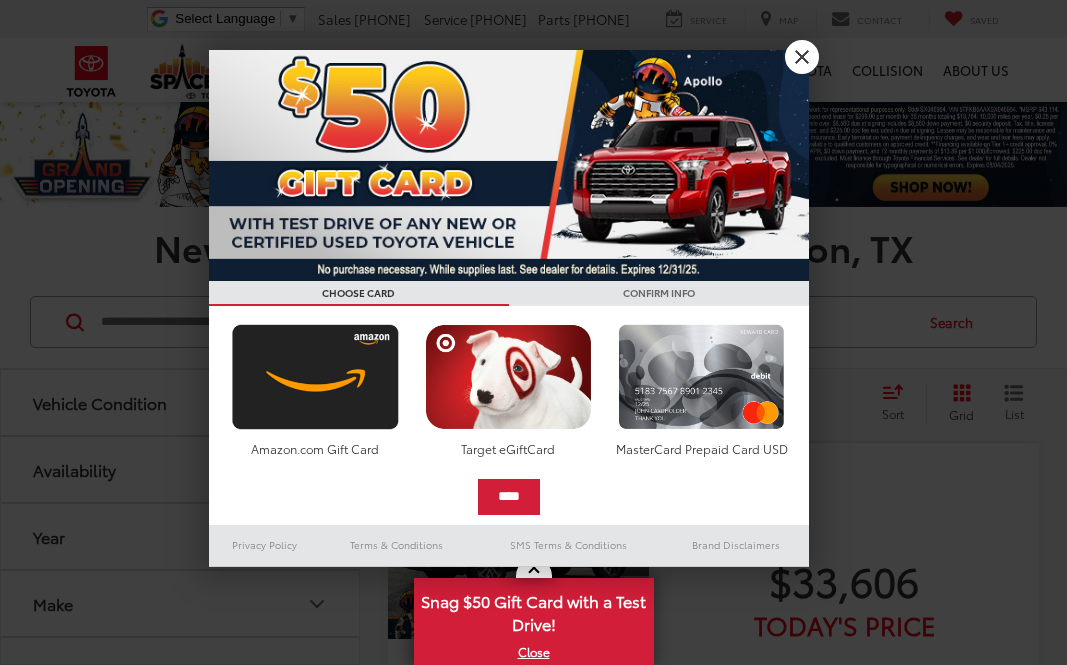 click on "X" at bounding box center [802, 57] 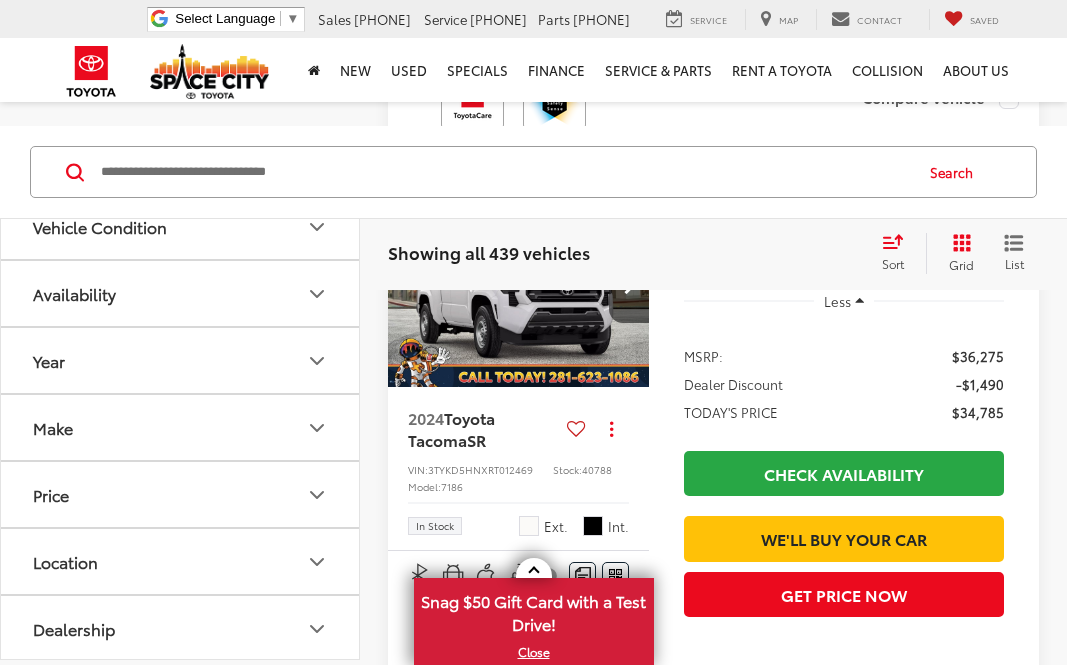 scroll, scrollTop: 7268, scrollLeft: 0, axis: vertical 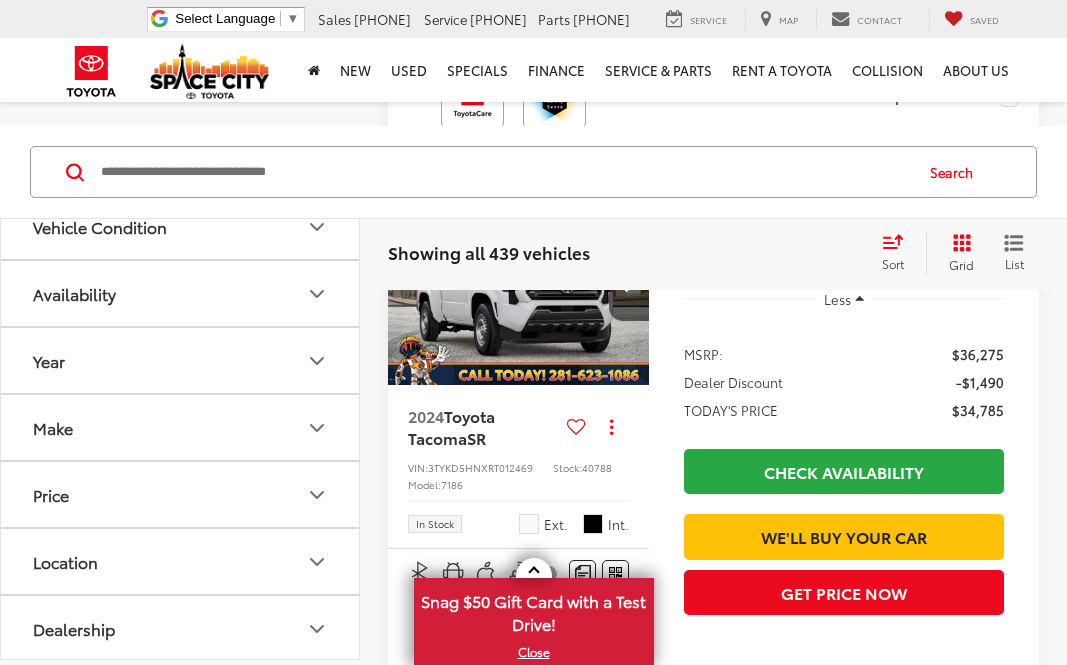 click on "X" at bounding box center [534, 652] 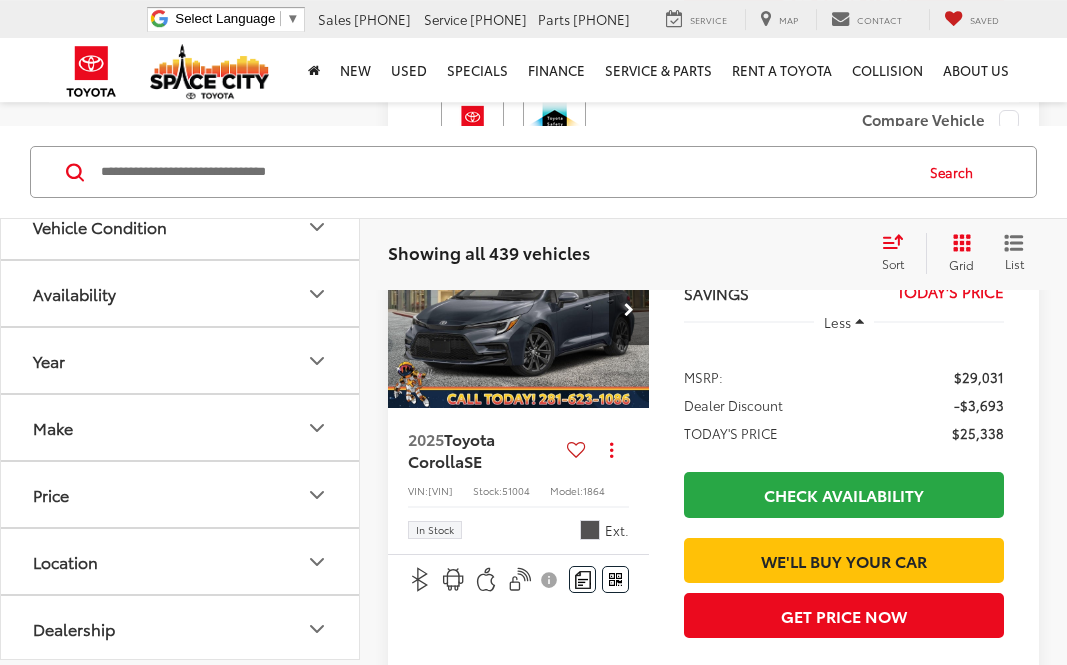 scroll, scrollTop: 4102, scrollLeft: 0, axis: vertical 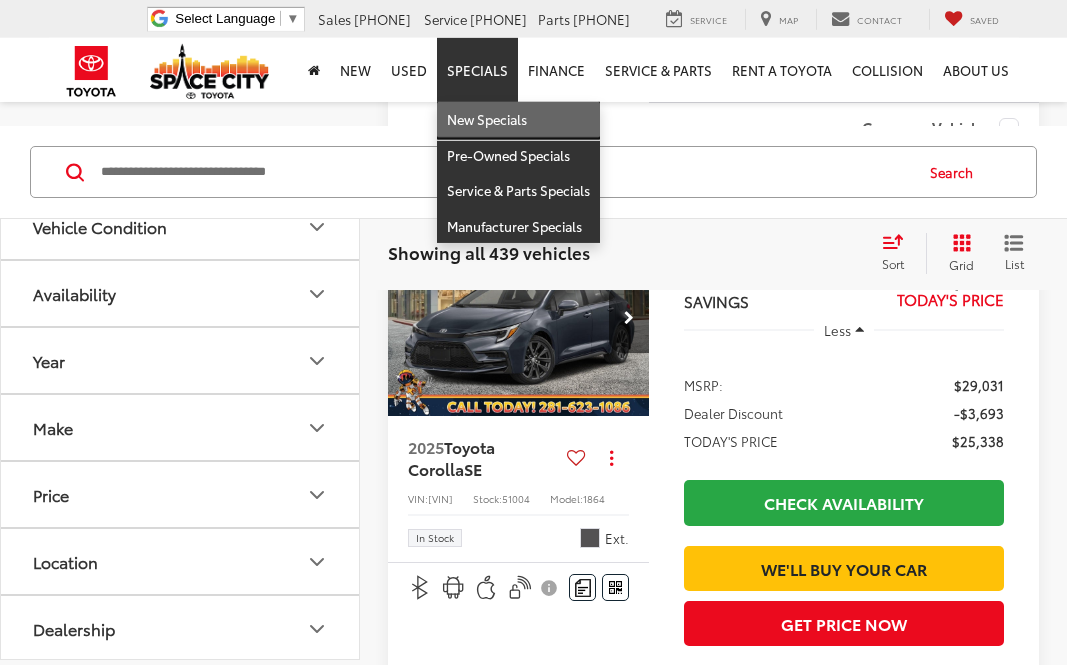 click on "New Specials" at bounding box center [518, 120] 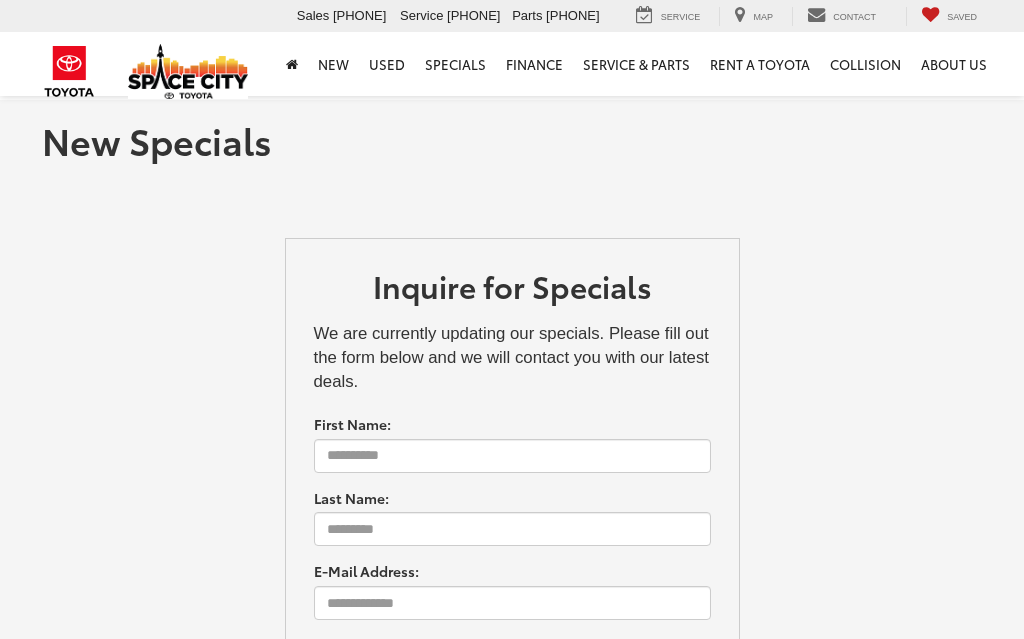 scroll, scrollTop: 1, scrollLeft: 0, axis: vertical 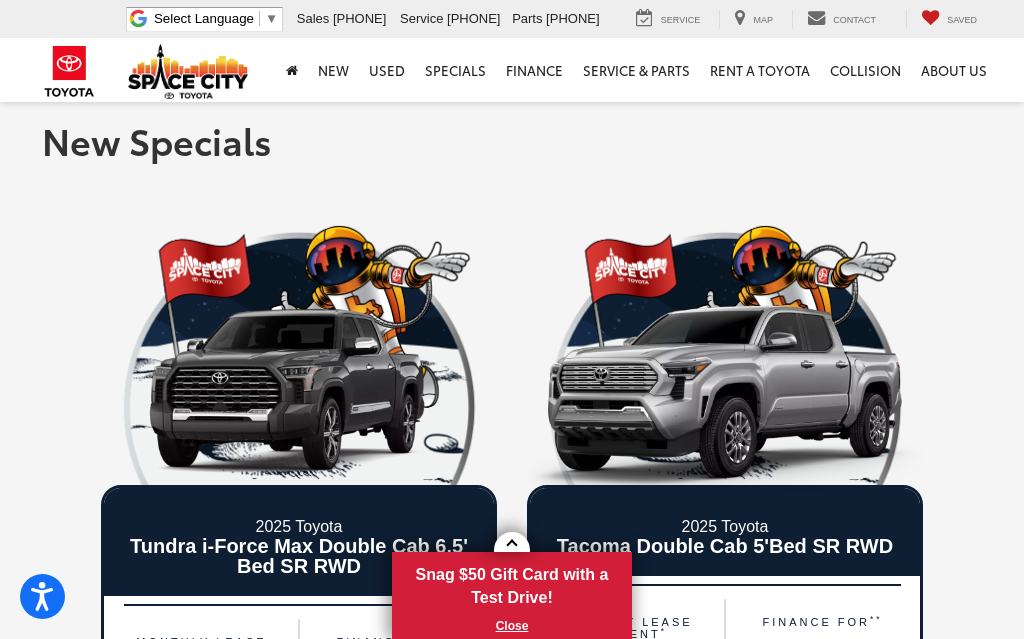 click on "X" at bounding box center [512, 626] 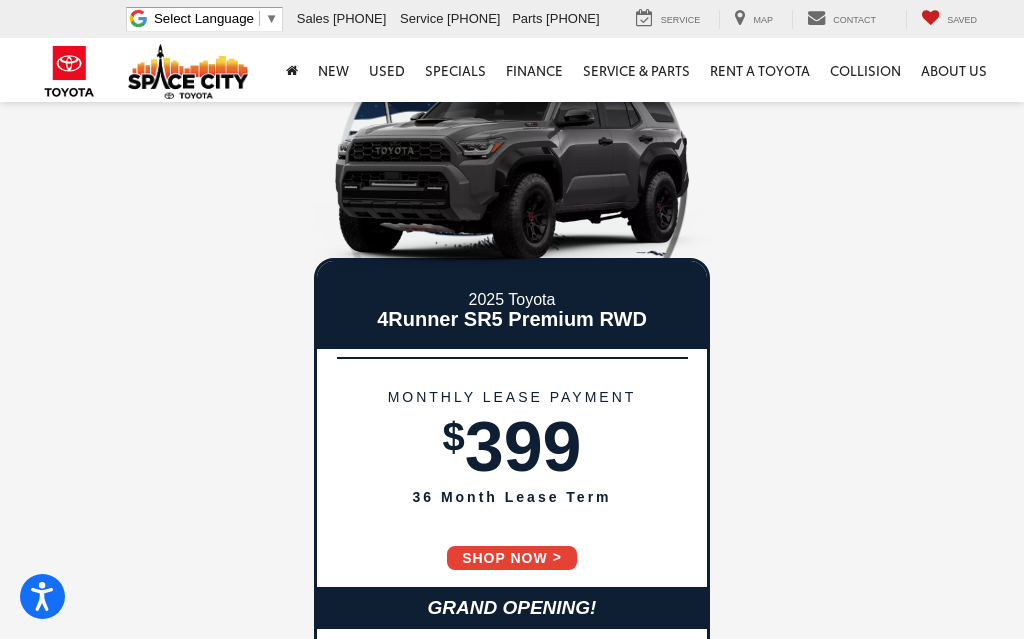scroll, scrollTop: 2839, scrollLeft: 0, axis: vertical 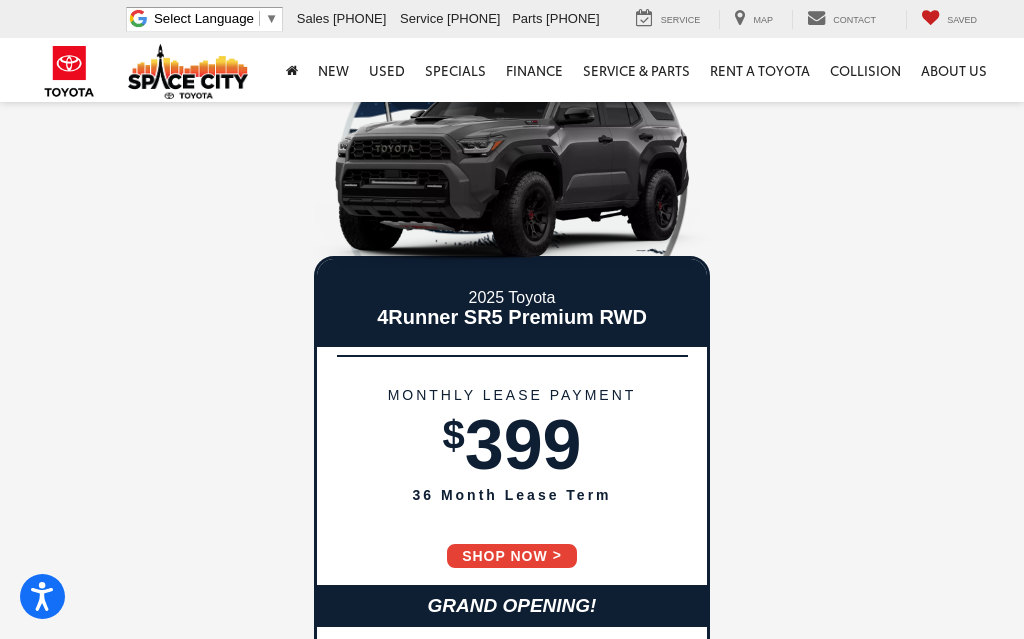 click on "SHOP NOW" at bounding box center (512, 556) 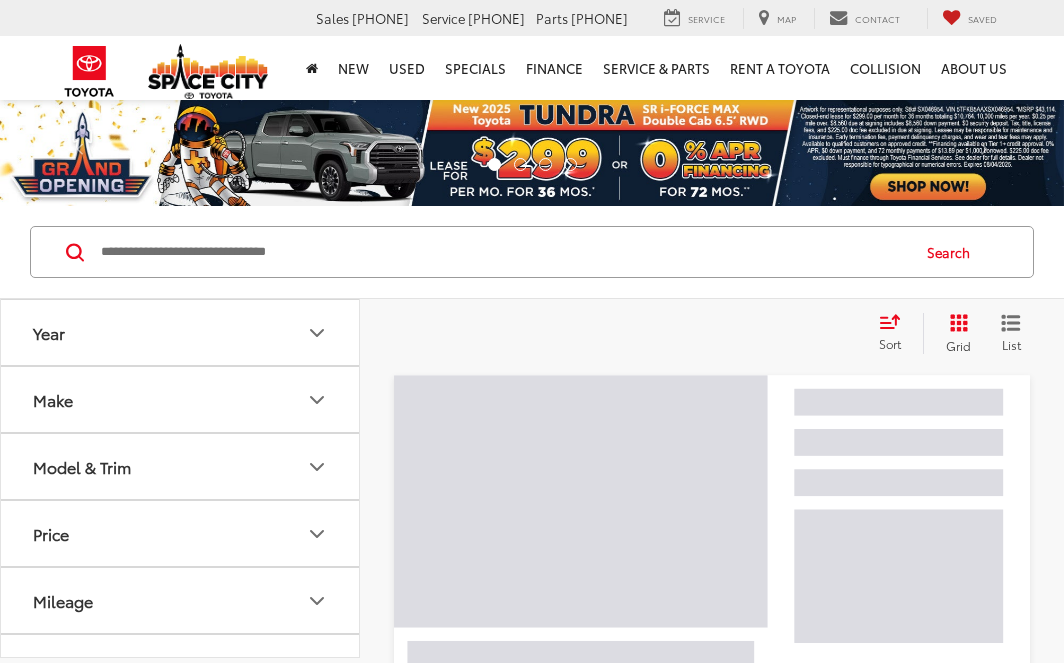 scroll, scrollTop: 0, scrollLeft: 0, axis: both 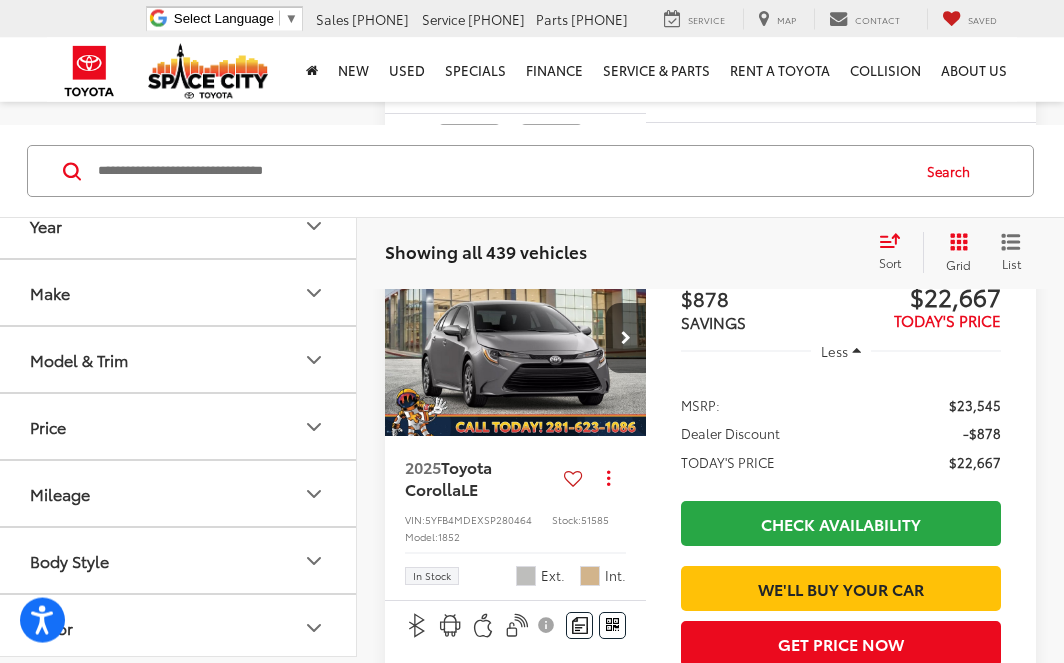click on "Year" at bounding box center [178, 226] 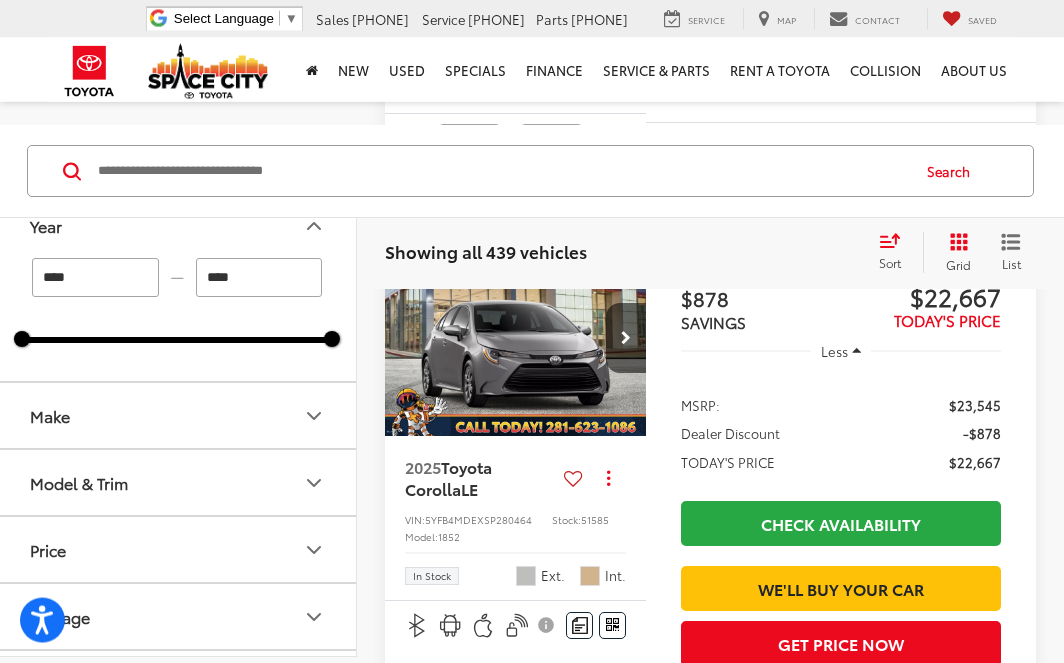 click on "****" at bounding box center (259, 278) 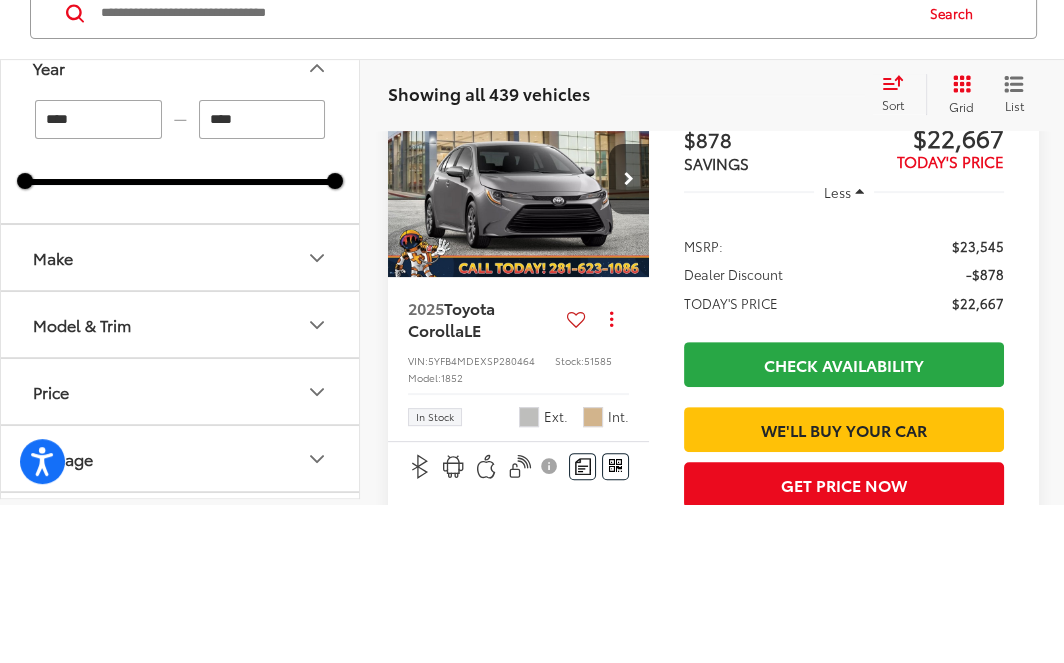 scroll, scrollTop: 905, scrollLeft: 0, axis: vertical 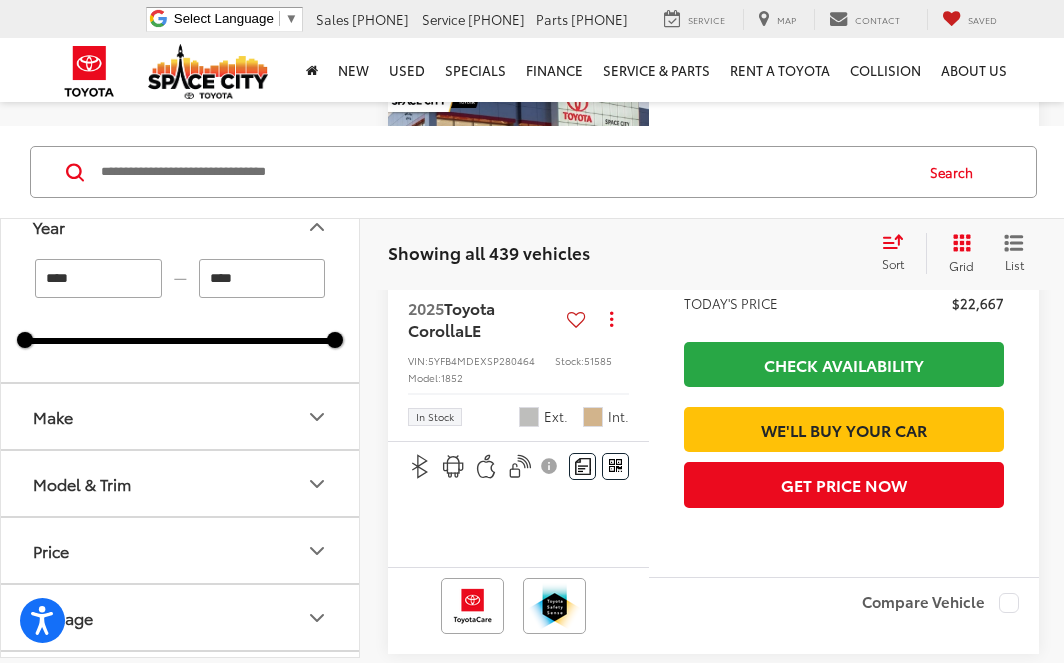 click on "****" at bounding box center [262, 278] 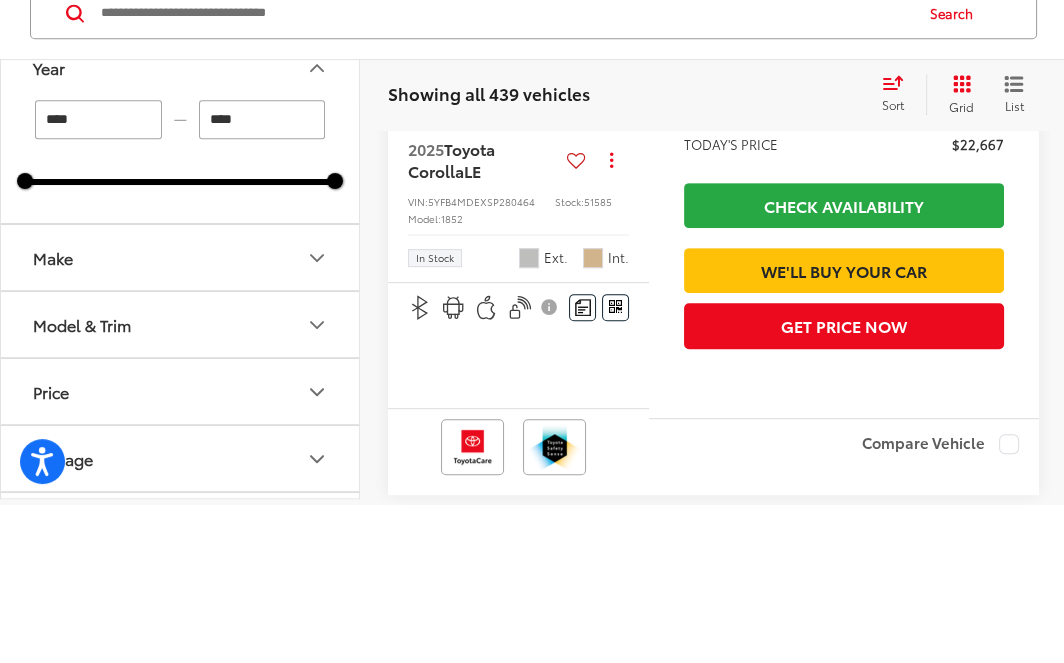 scroll, scrollTop: 1064, scrollLeft: 0, axis: vertical 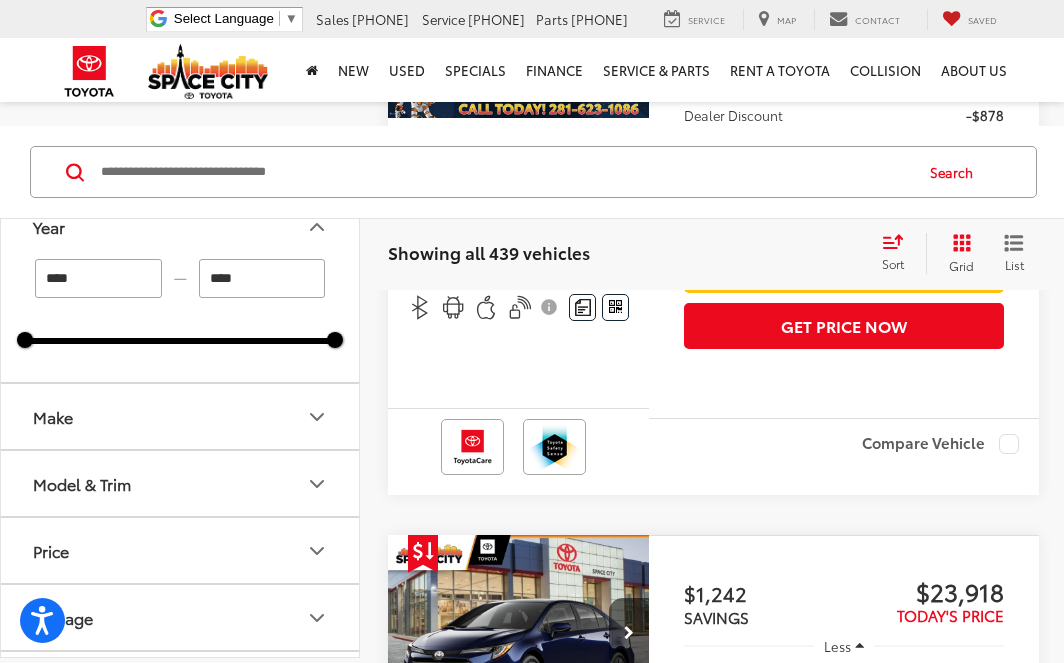 type on "****" 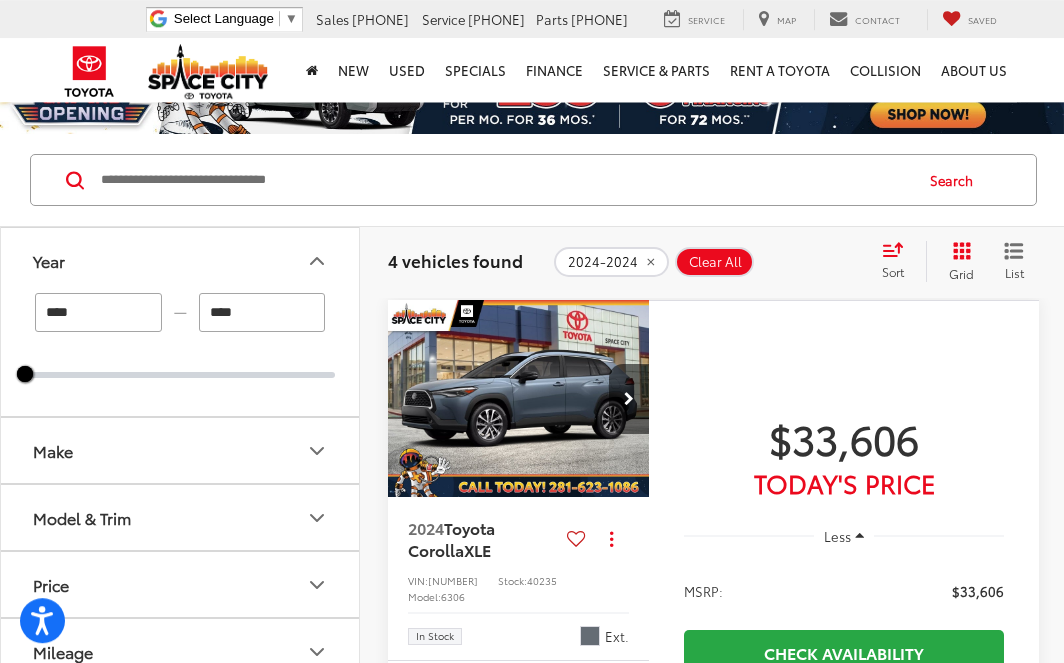 scroll, scrollTop: 70, scrollLeft: 0, axis: vertical 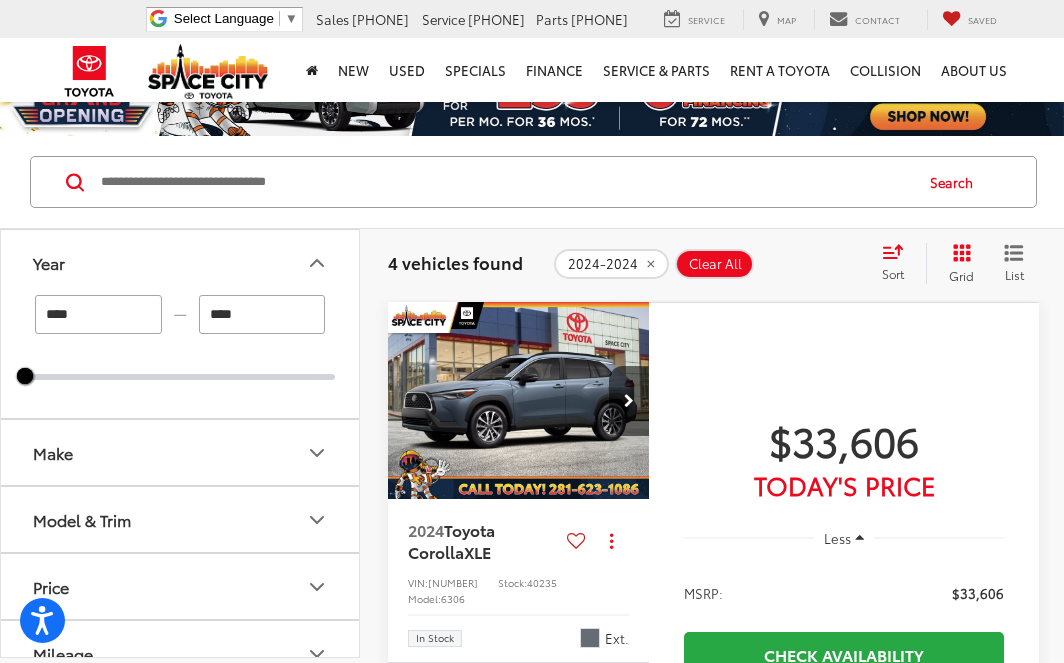 click on "Sort" at bounding box center [899, 263] 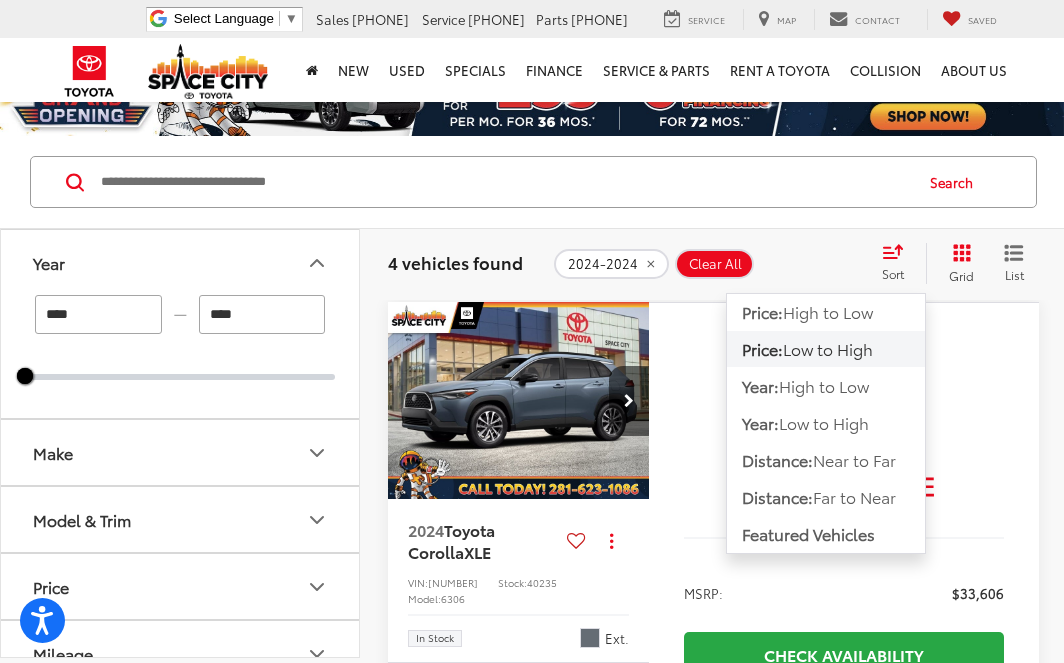 click on "High to Low" at bounding box center (828, 311) 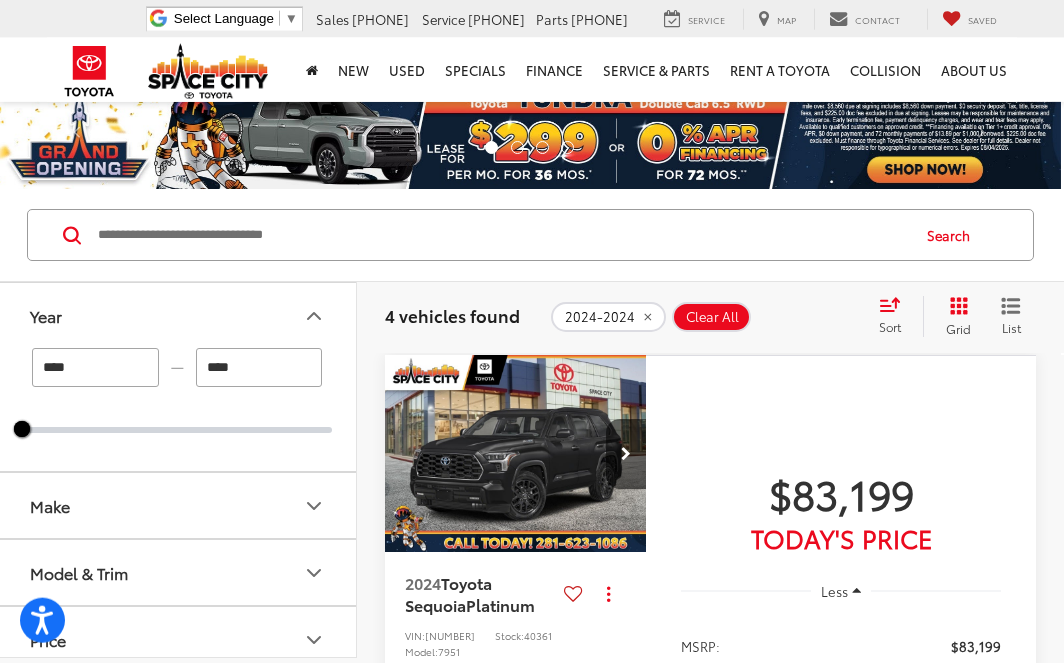 scroll, scrollTop: 16, scrollLeft: 3, axis: both 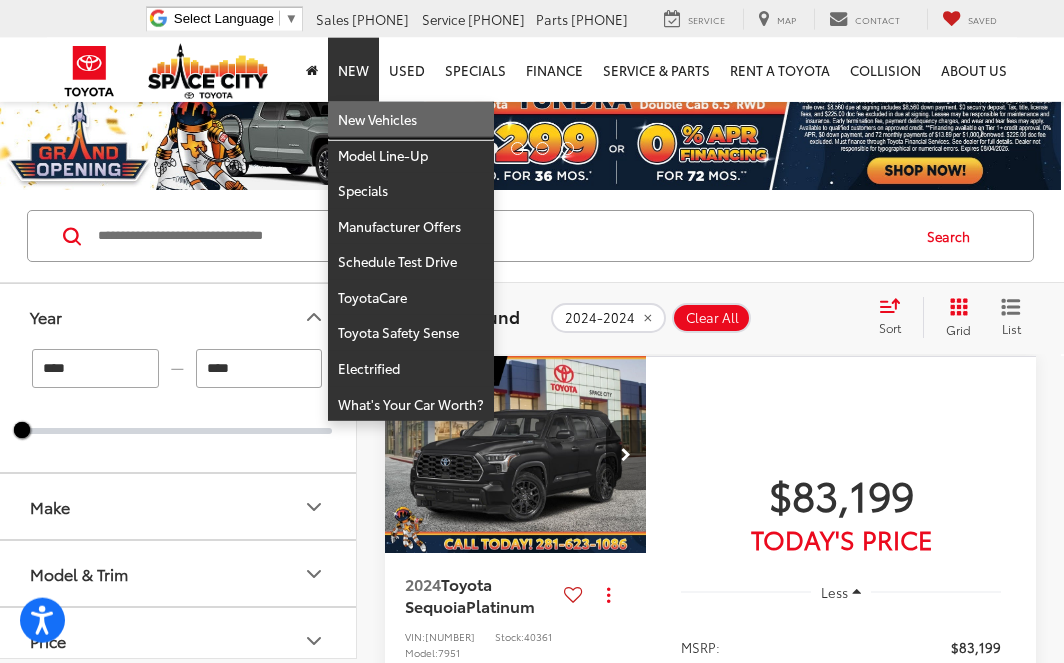 click on "New Vehicles" at bounding box center (411, 120) 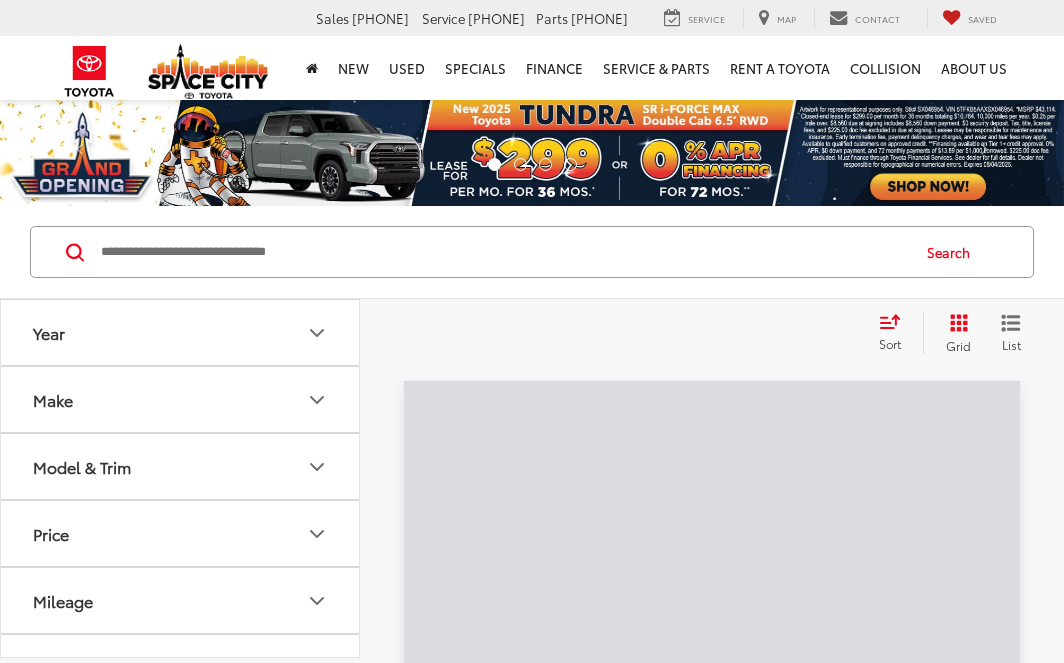 scroll, scrollTop: 0, scrollLeft: 0, axis: both 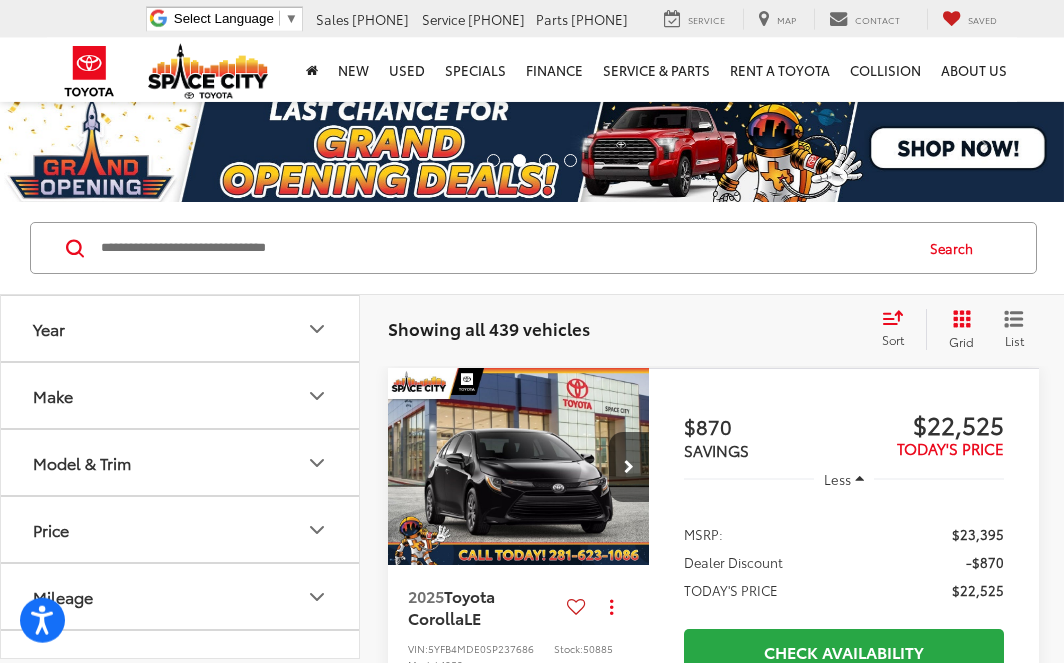 click 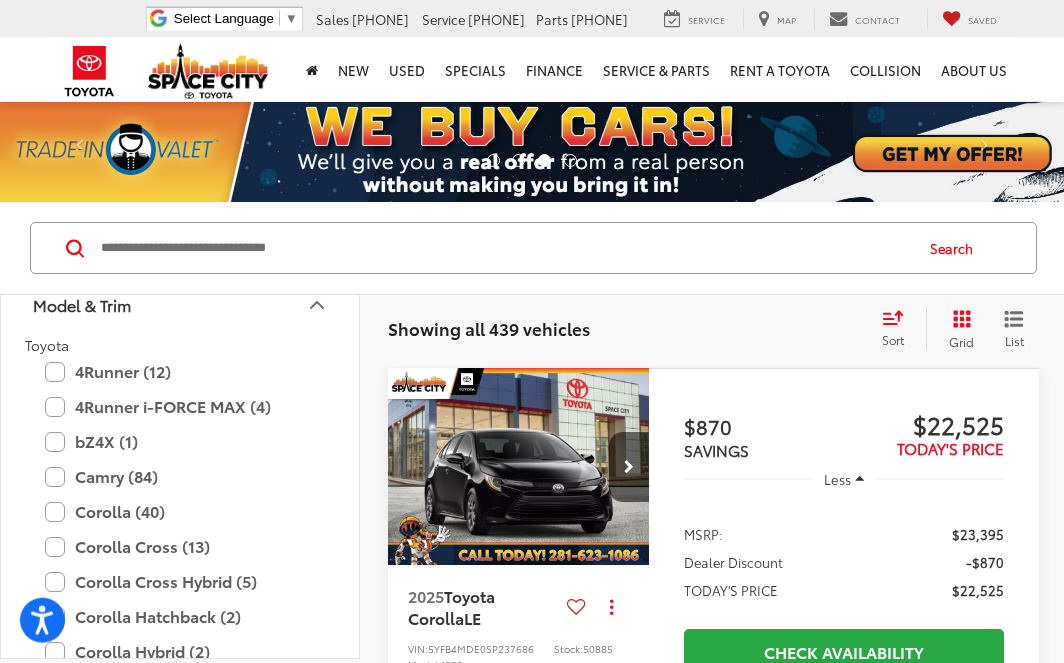 scroll, scrollTop: 157, scrollLeft: 0, axis: vertical 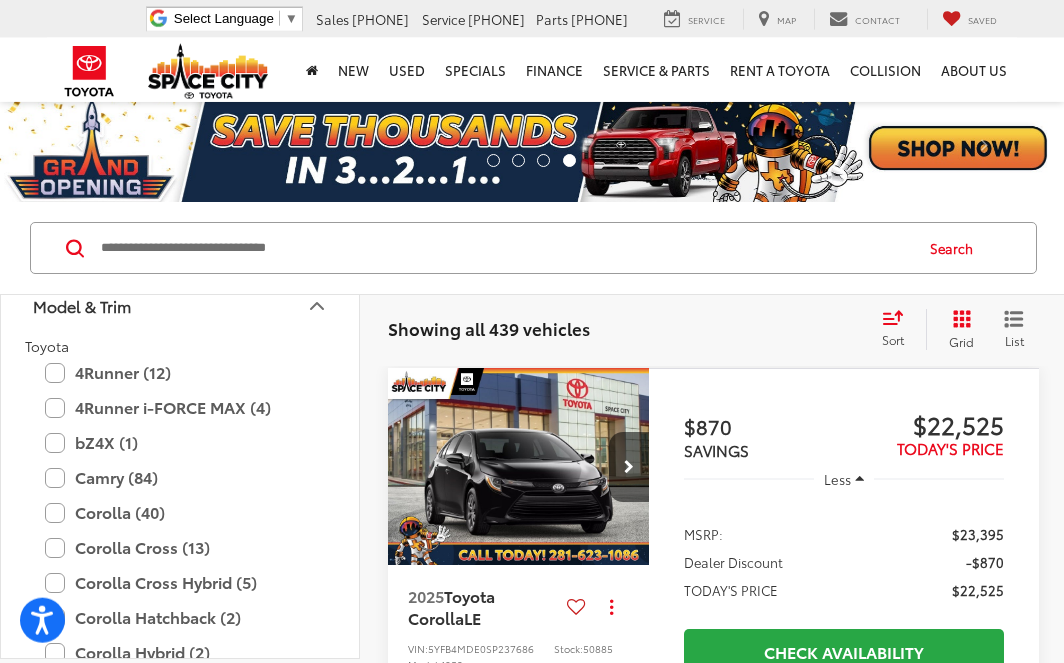 click on "4Runner (12)" at bounding box center [180, 372] 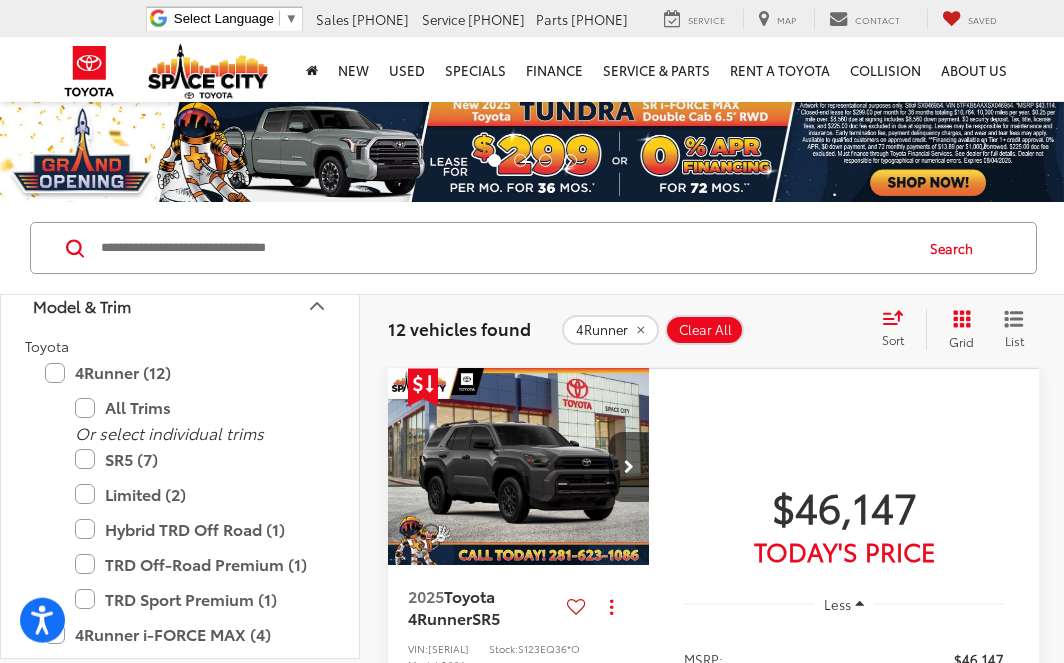 click on "4Runner i-FORCE MAX (4)  All Trims Or select individual trims TRD Off-Road i-FORCE MAX (3)  TRD Off-Road Premium i-FORCE MAX (1)" 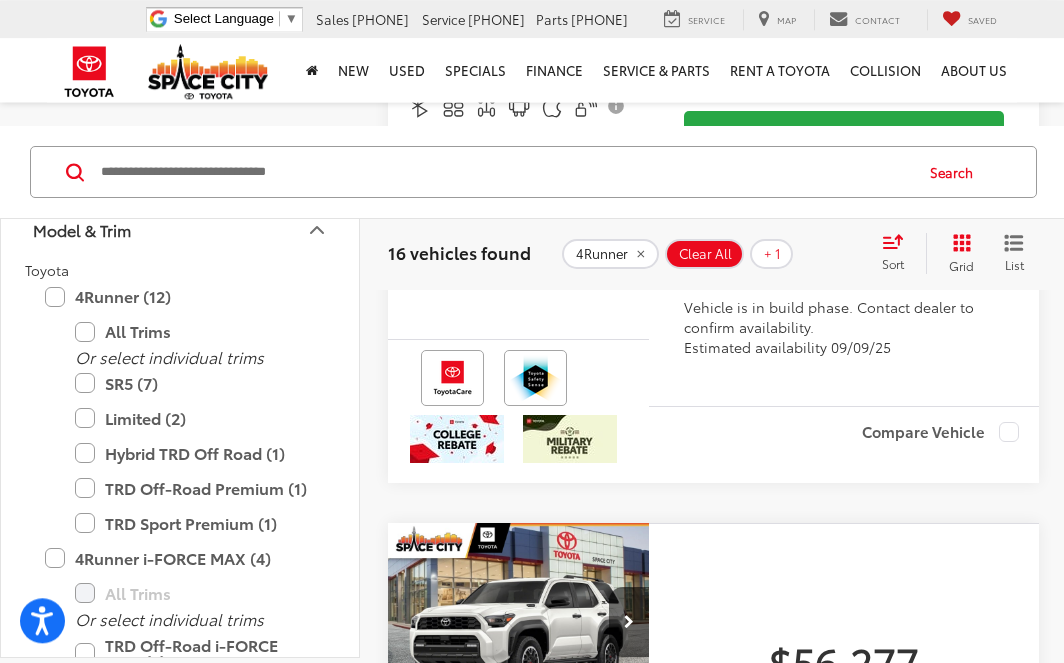 scroll, scrollTop: 4961, scrollLeft: 0, axis: vertical 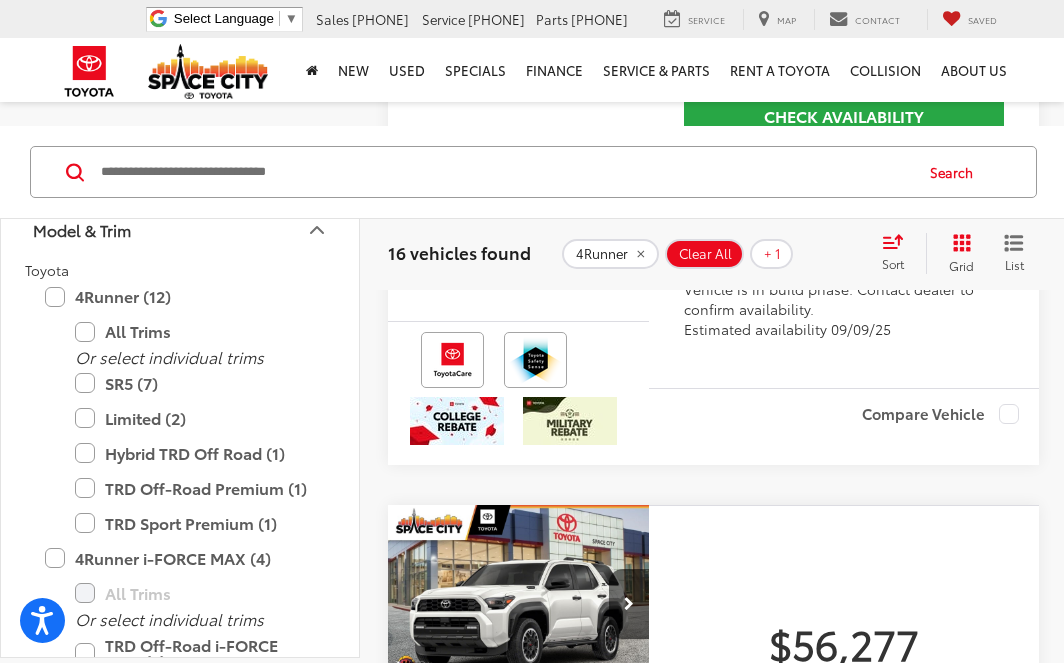click 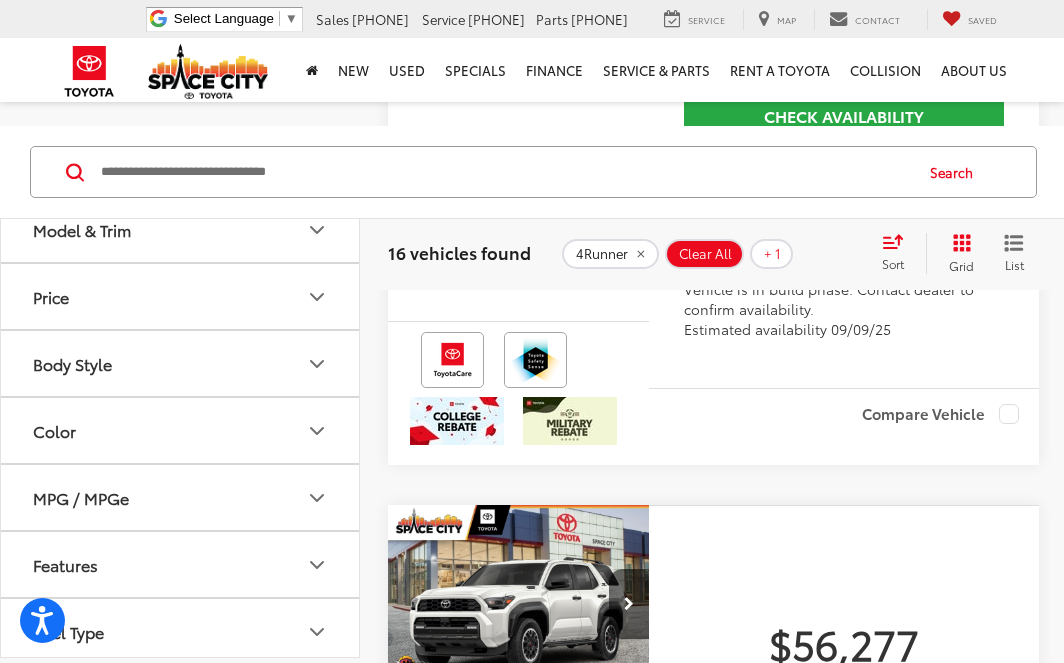 click on "Model & Trim" at bounding box center (181, 229) 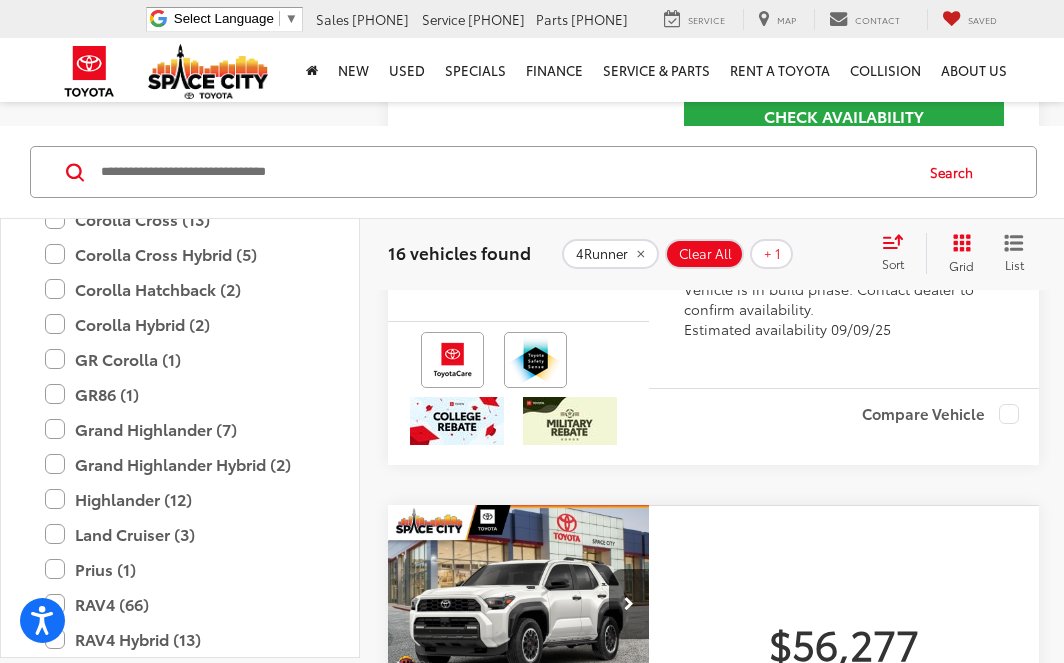 scroll, scrollTop: 793, scrollLeft: 0, axis: vertical 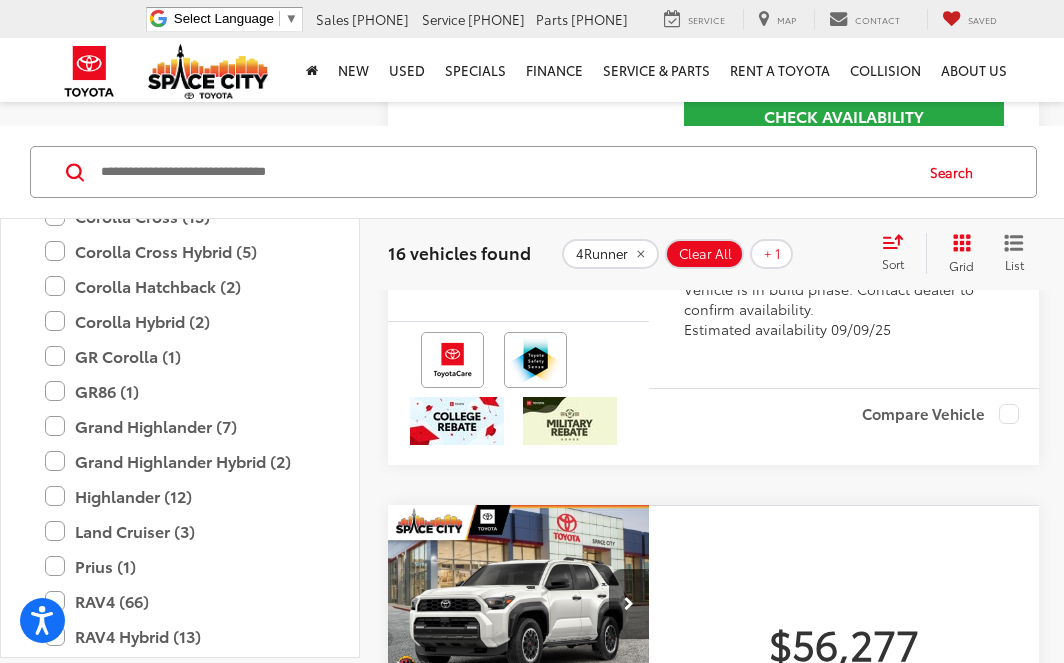 click on "Land Cruiser (3)" at bounding box center [180, 531] 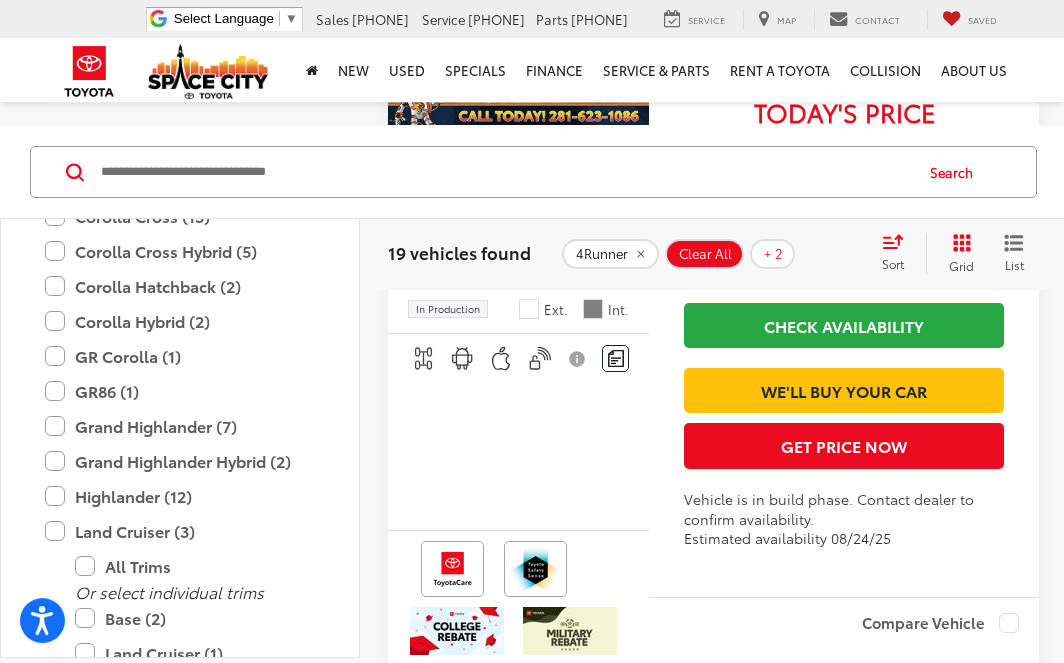 scroll, scrollTop: 6906, scrollLeft: 0, axis: vertical 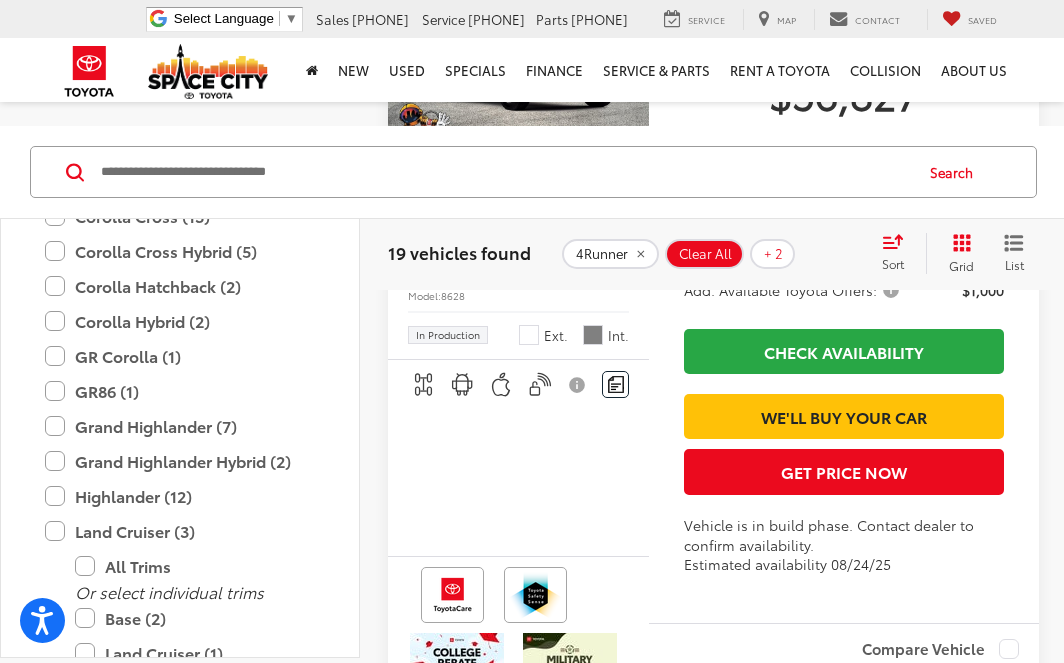 click 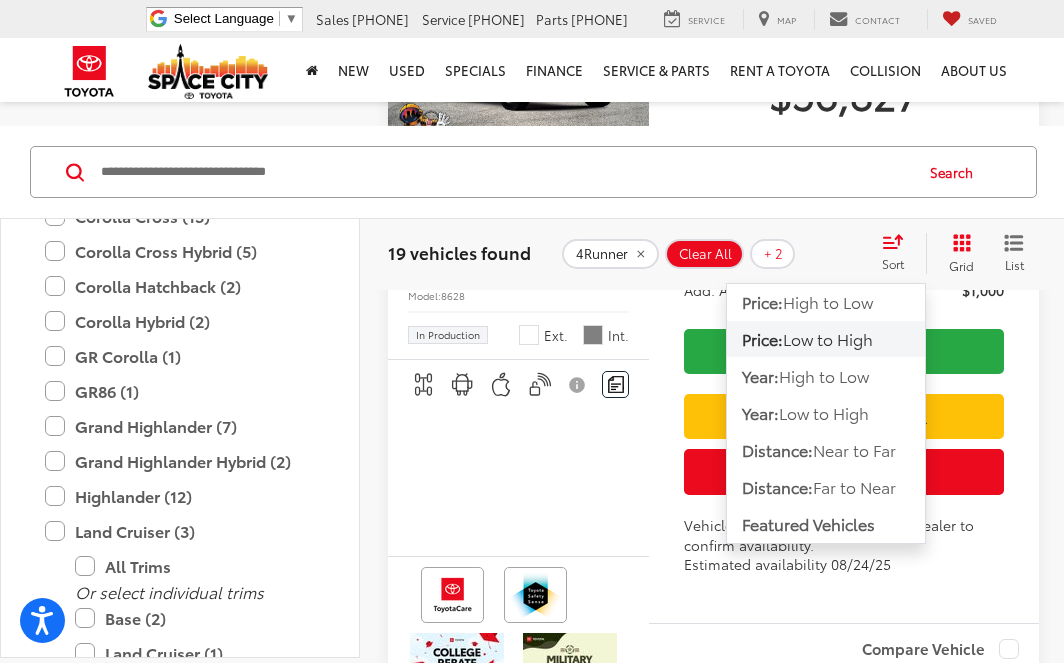 click on "High to Low" at bounding box center [828, 301] 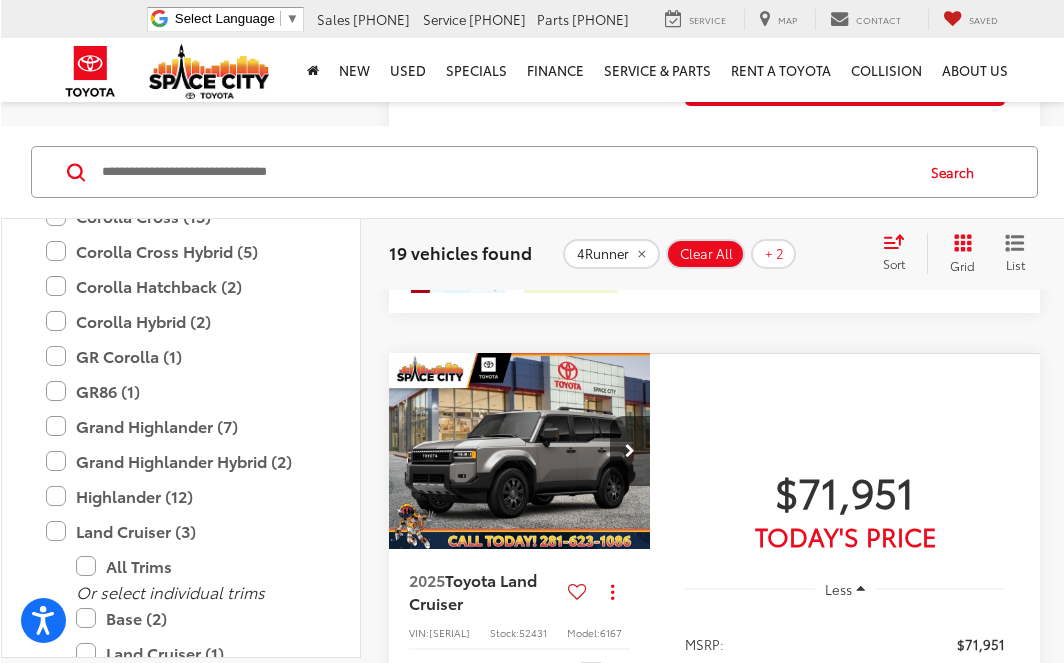scroll, scrollTop: 1492, scrollLeft: 0, axis: vertical 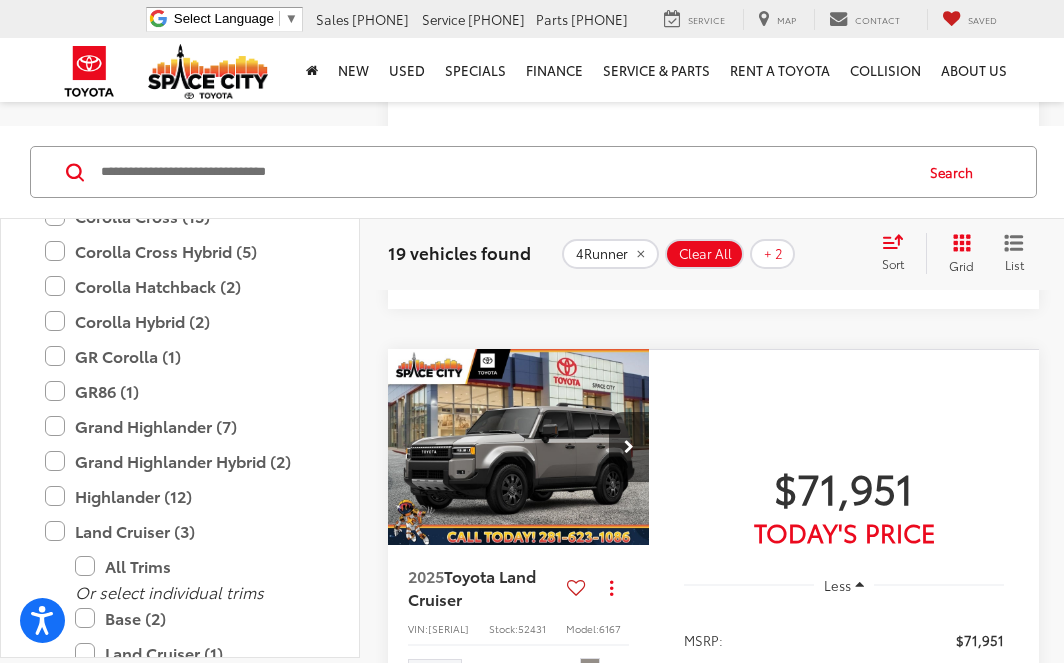 click at bounding box center [519, 448] 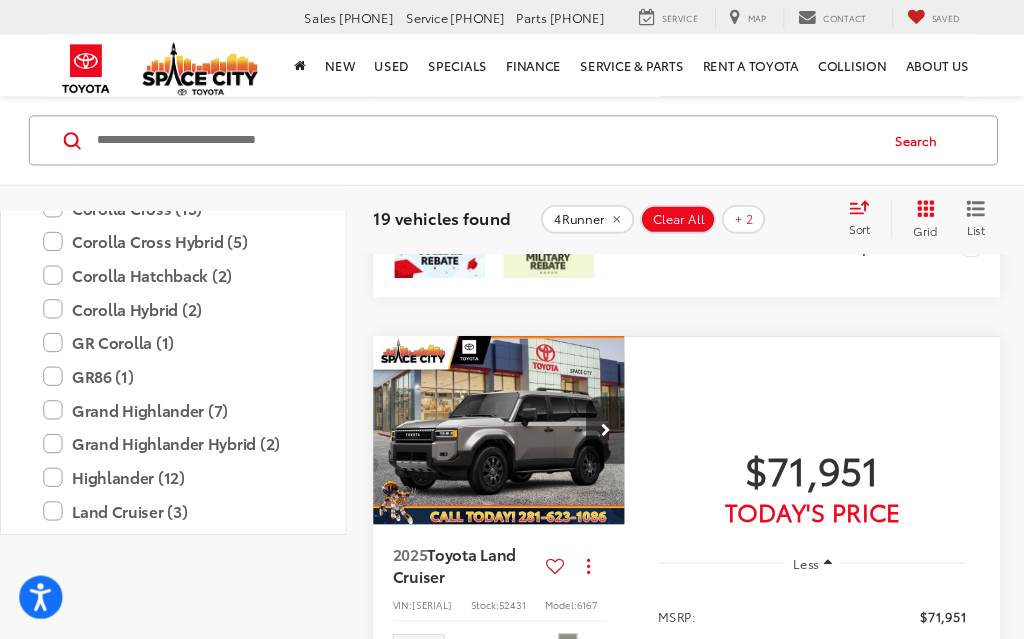 scroll, scrollTop: 1495, scrollLeft: 0, axis: vertical 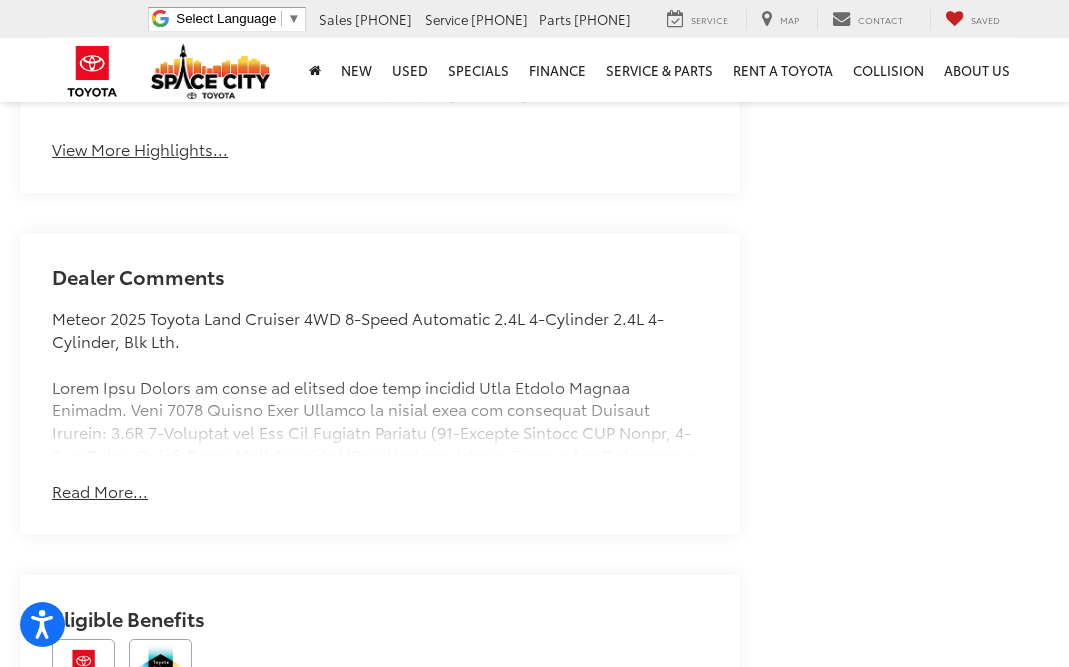 click on "Read More..." at bounding box center [100, 491] 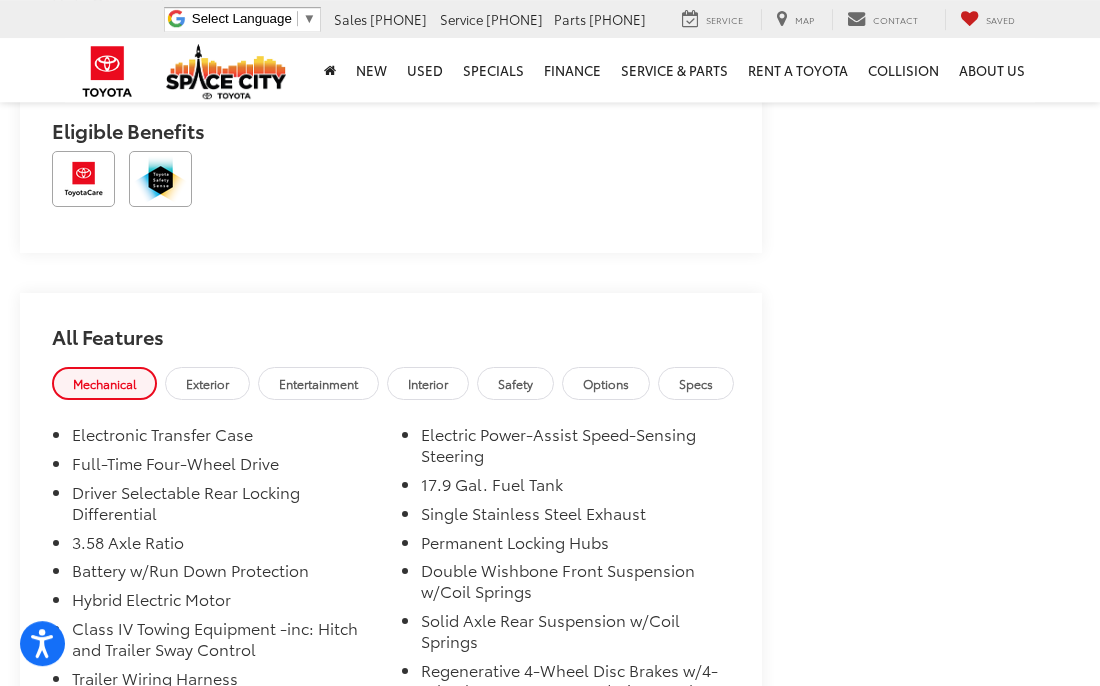 scroll, scrollTop: 2928, scrollLeft: 0, axis: vertical 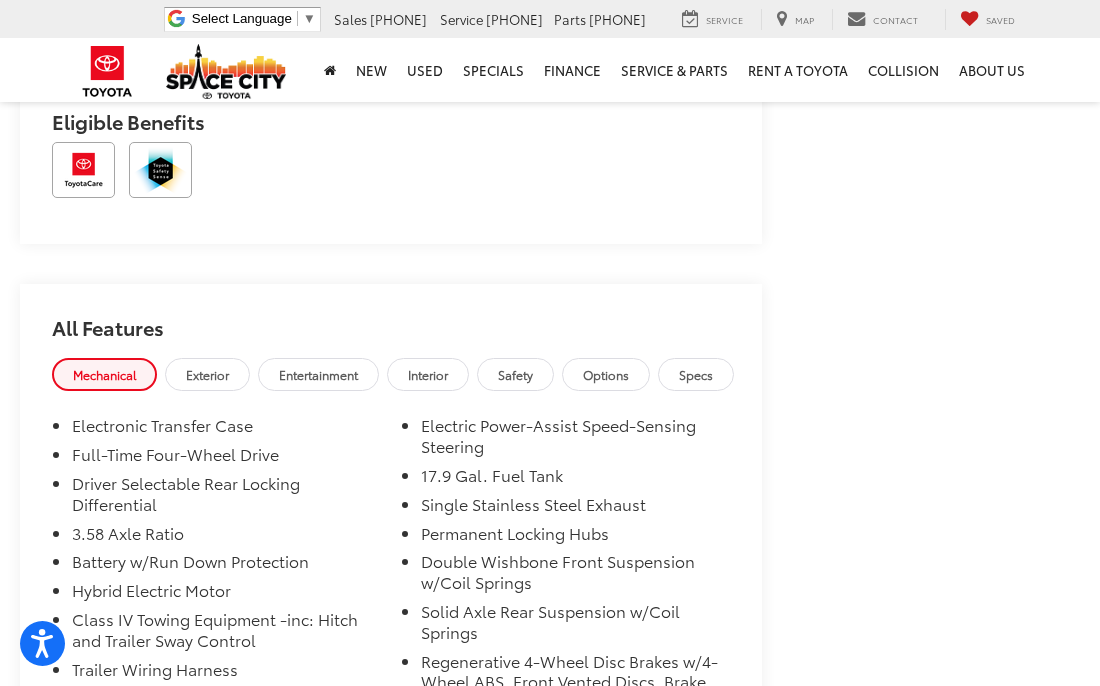 click on "Interior" at bounding box center [428, 374] 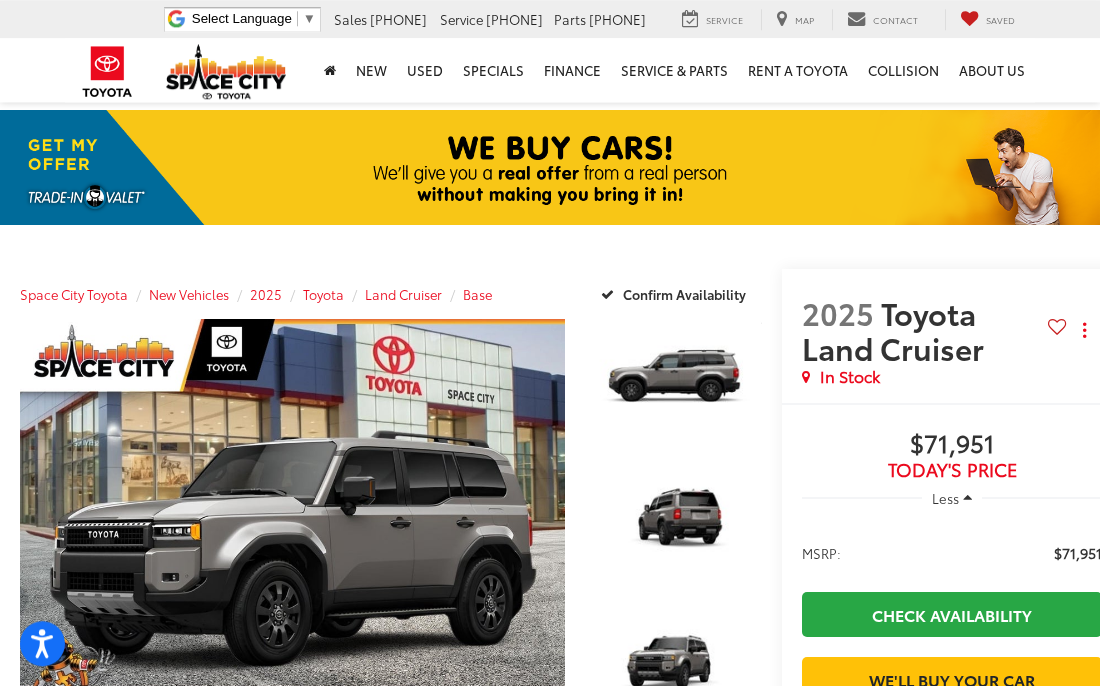 scroll, scrollTop: 0, scrollLeft: 0, axis: both 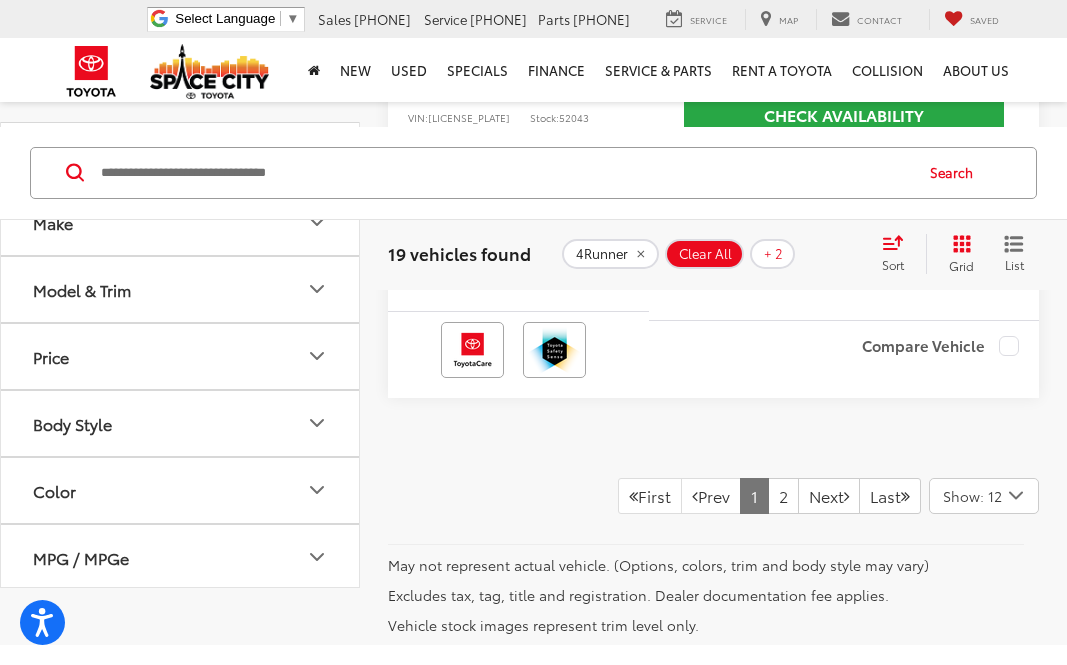 click on "Next" at bounding box center (829, 496) 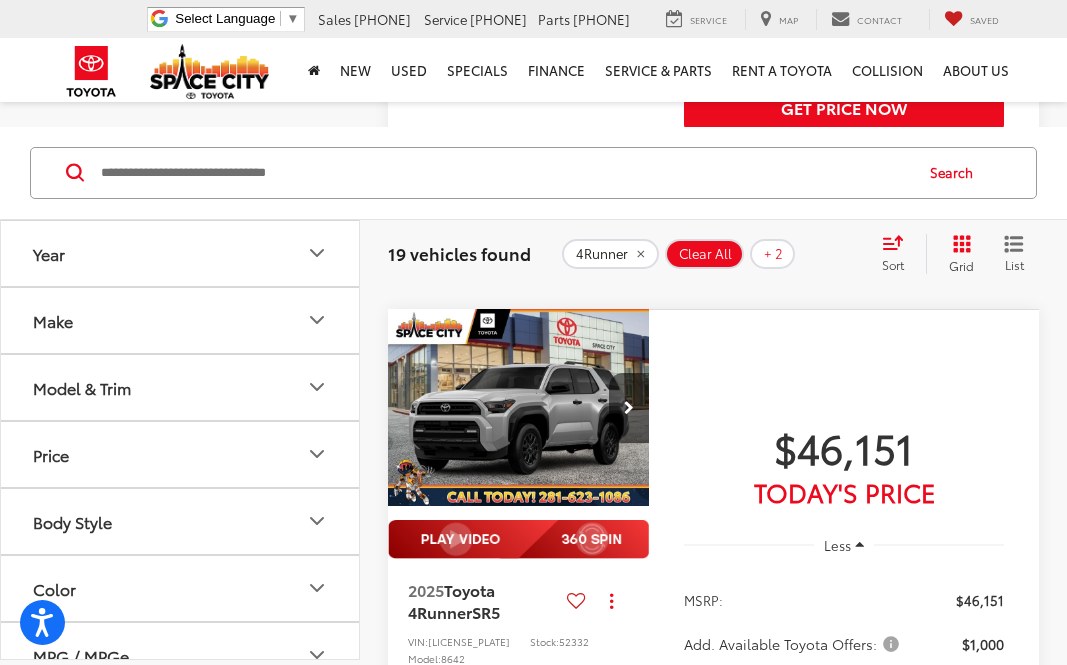scroll, scrollTop: 3729, scrollLeft: 0, axis: vertical 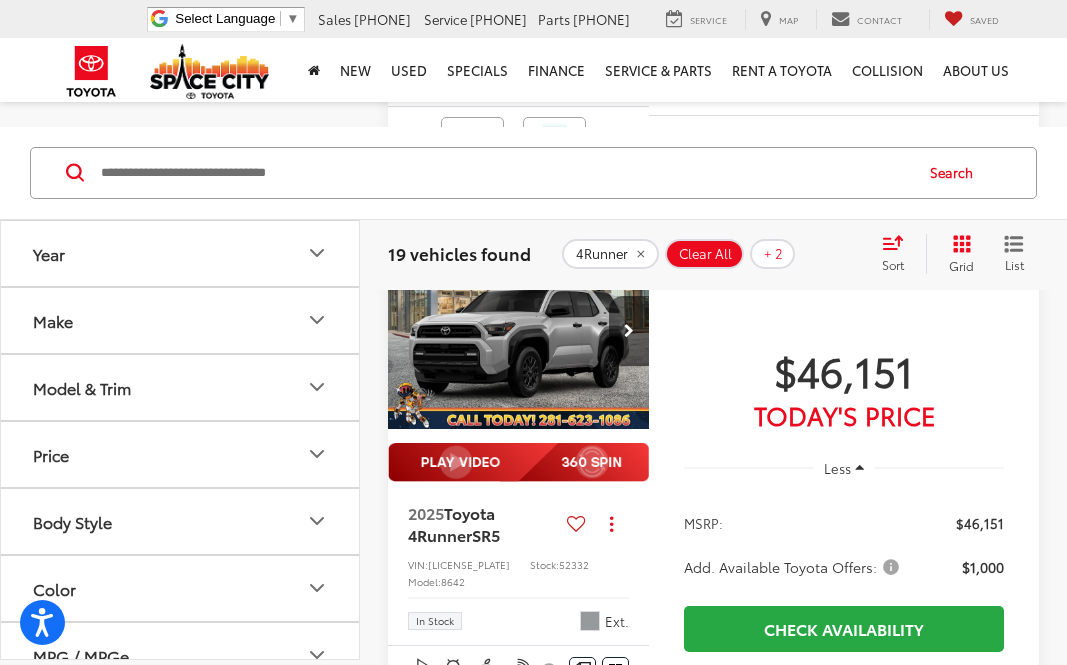 click at bounding box center [518, 462] 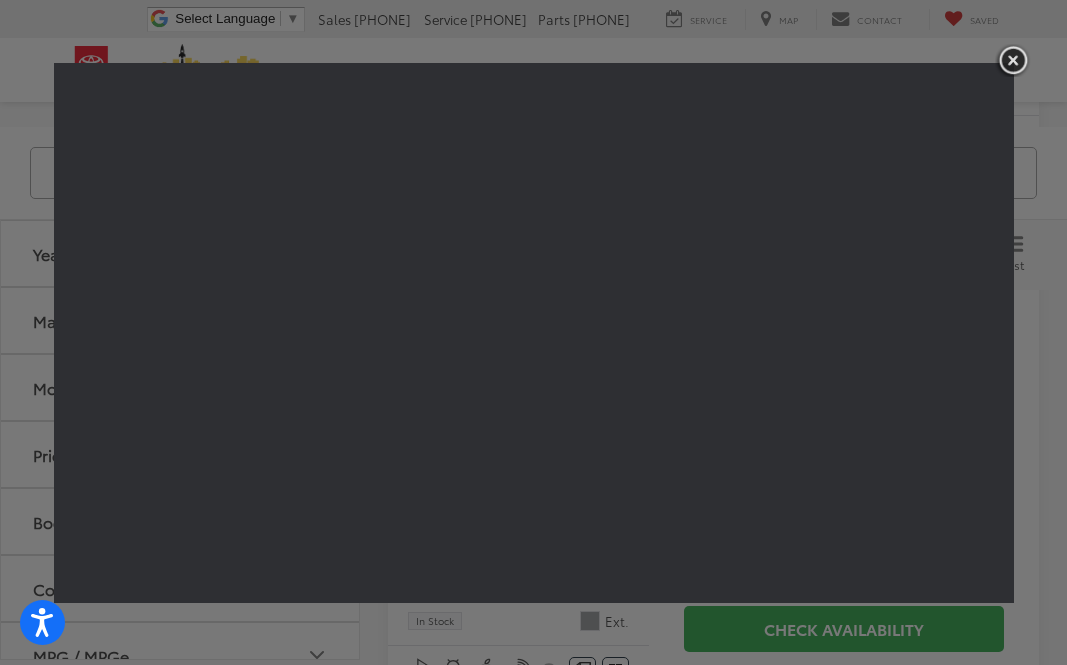 scroll, scrollTop: 3741, scrollLeft: 0, axis: vertical 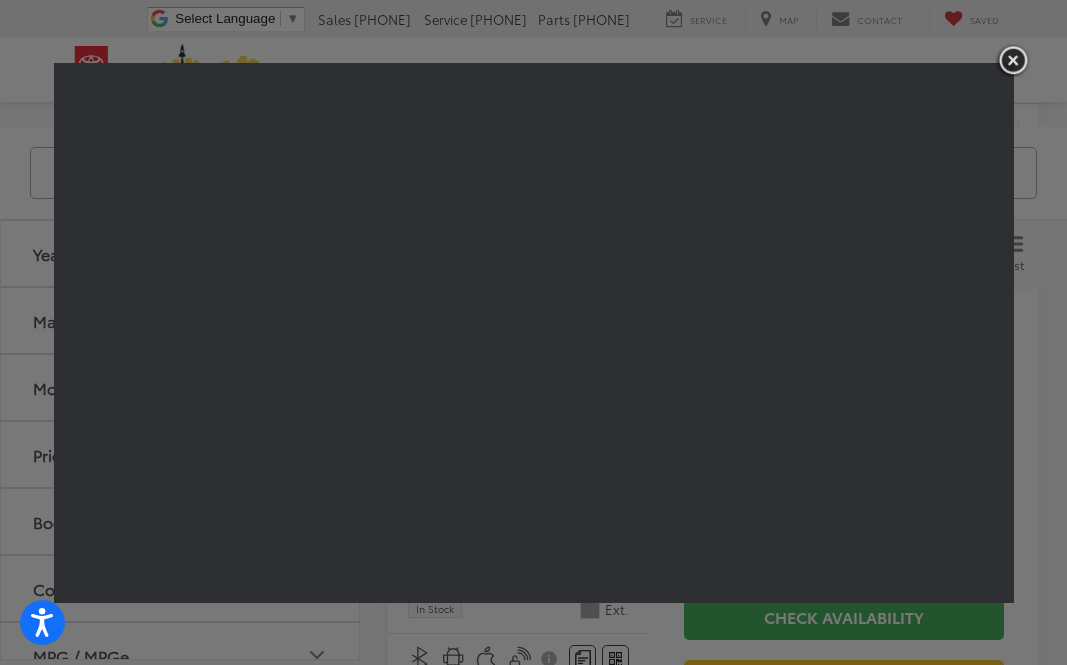 click at bounding box center [1013, 60] 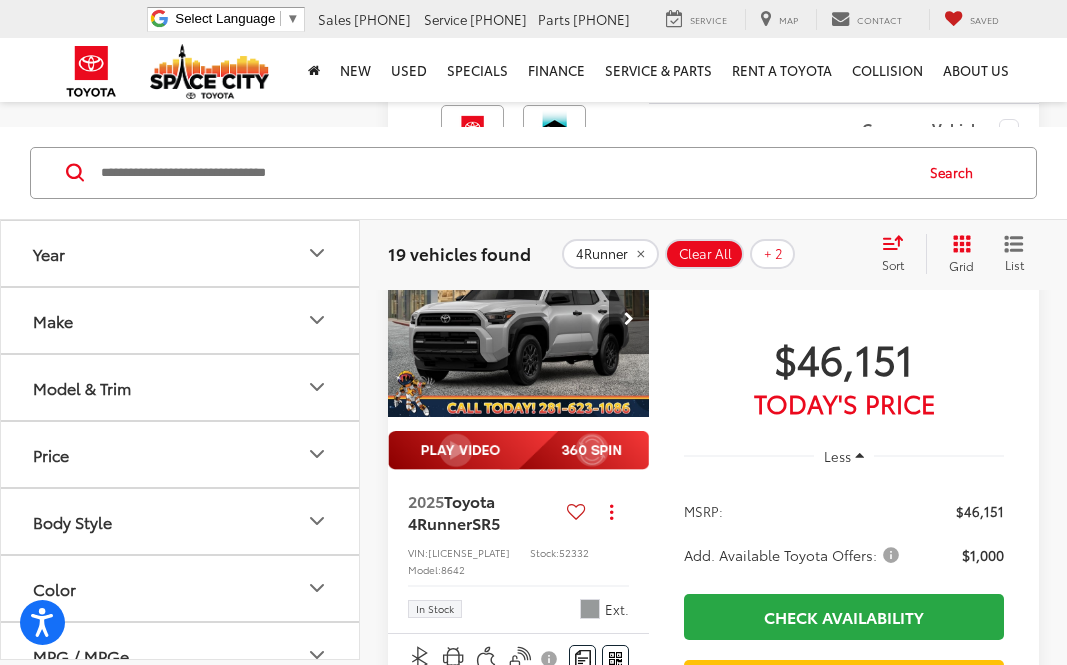 click at bounding box center [519, 319] 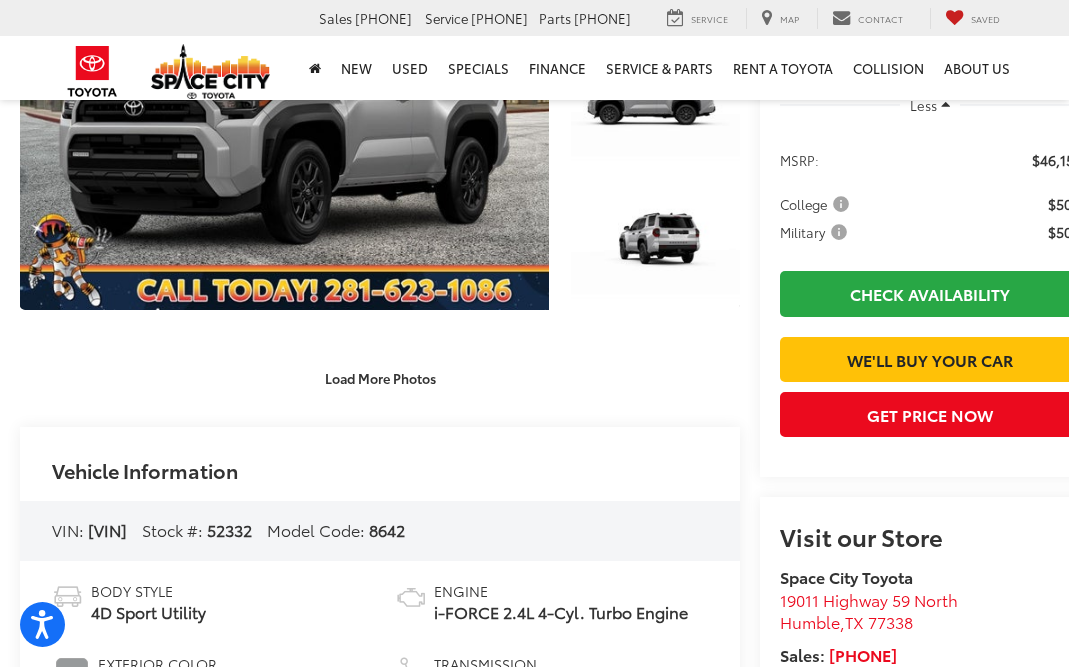 scroll, scrollTop: 451, scrollLeft: 0, axis: vertical 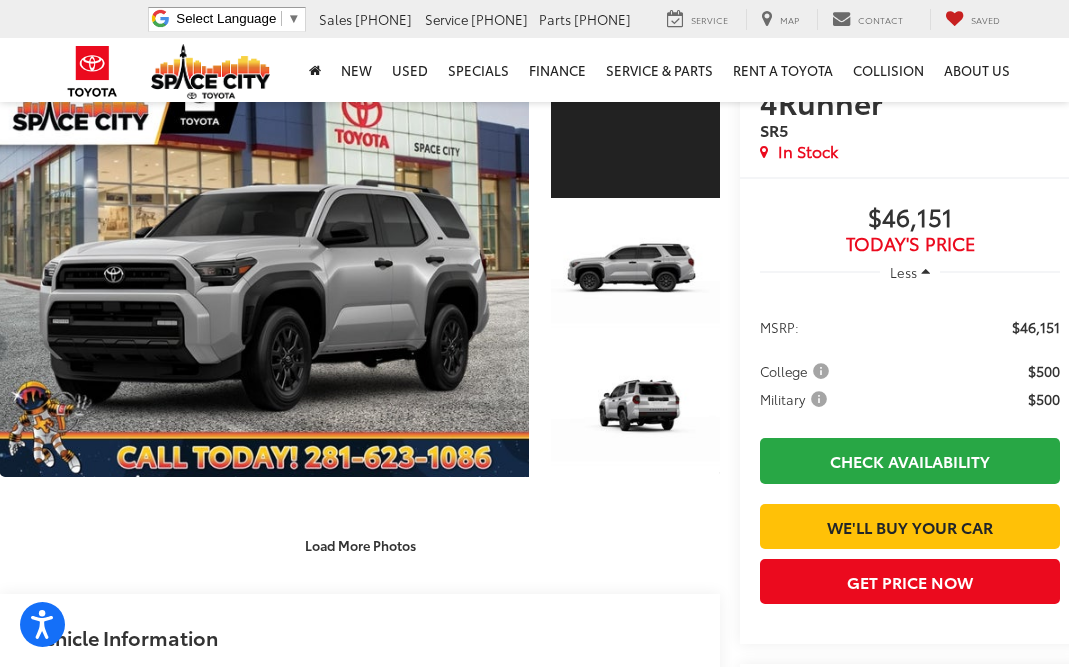 click on "Load More Photos" at bounding box center (360, 545) 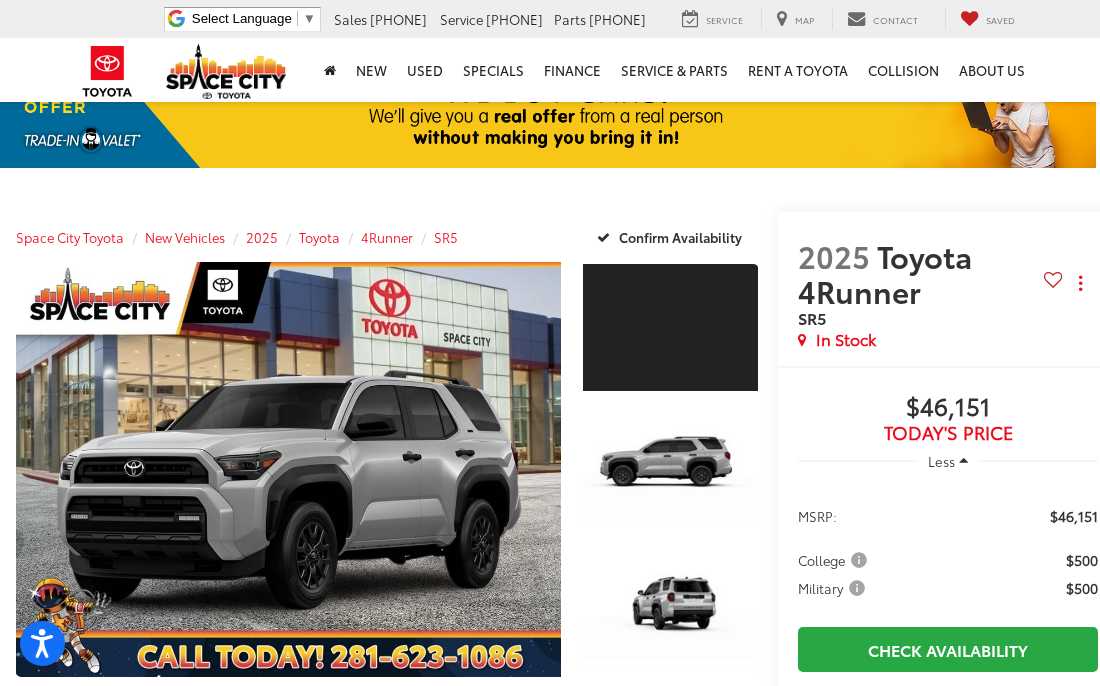 scroll, scrollTop: 57, scrollLeft: 4, axis: both 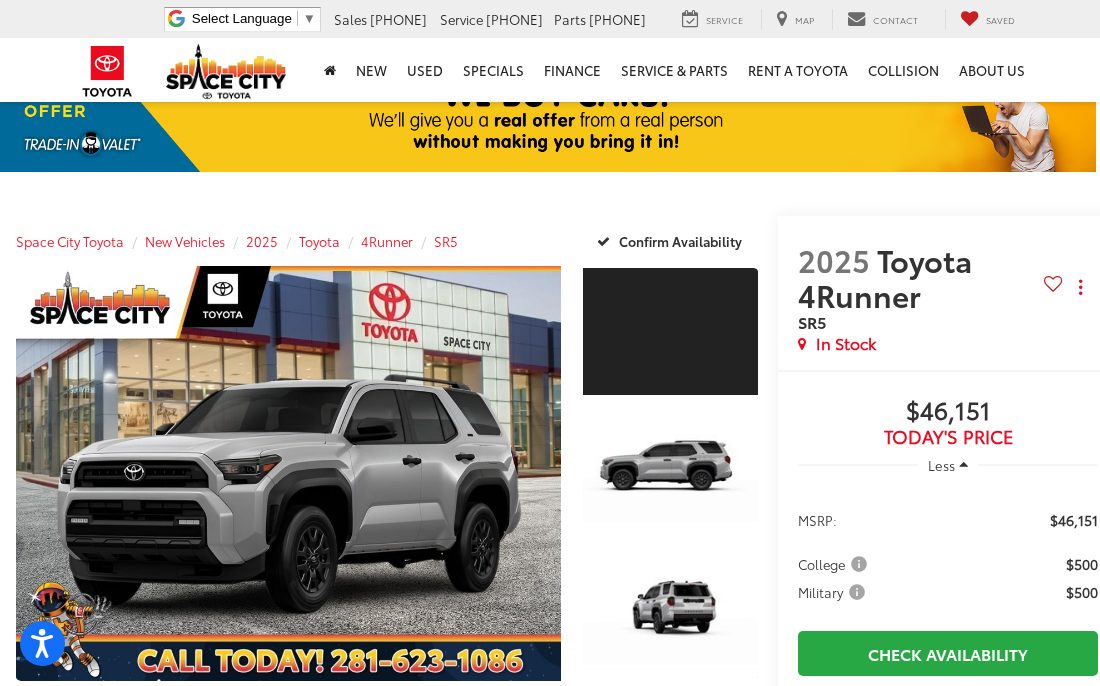 click at bounding box center (670, 473) 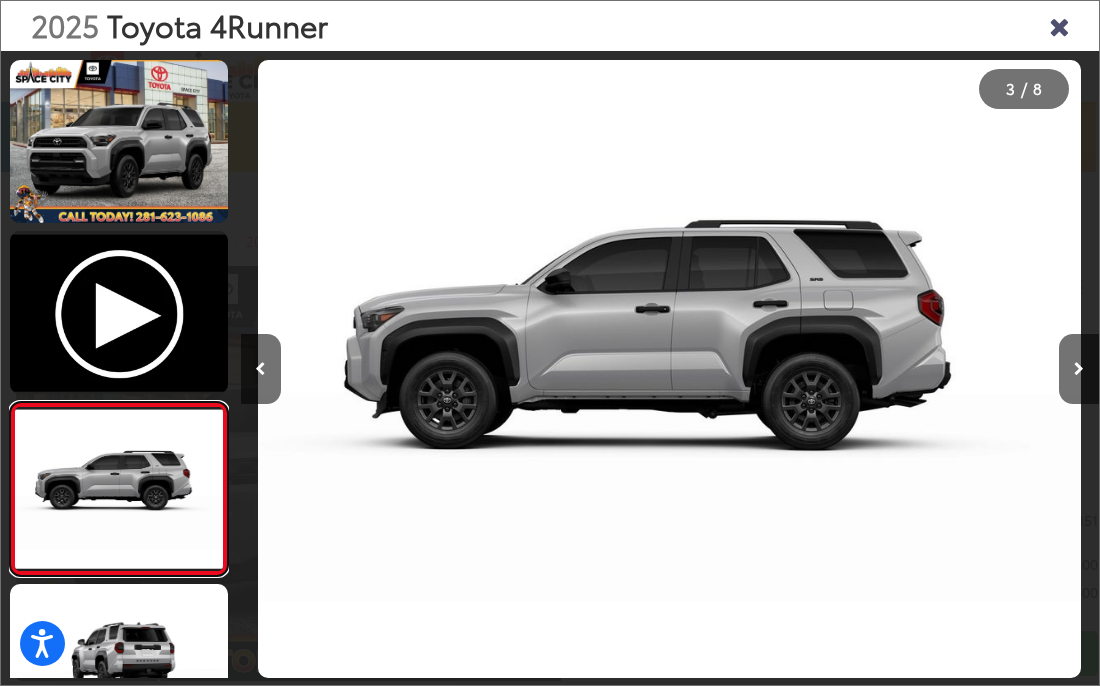 scroll, scrollTop: 0, scrollLeft: 1717, axis: horizontal 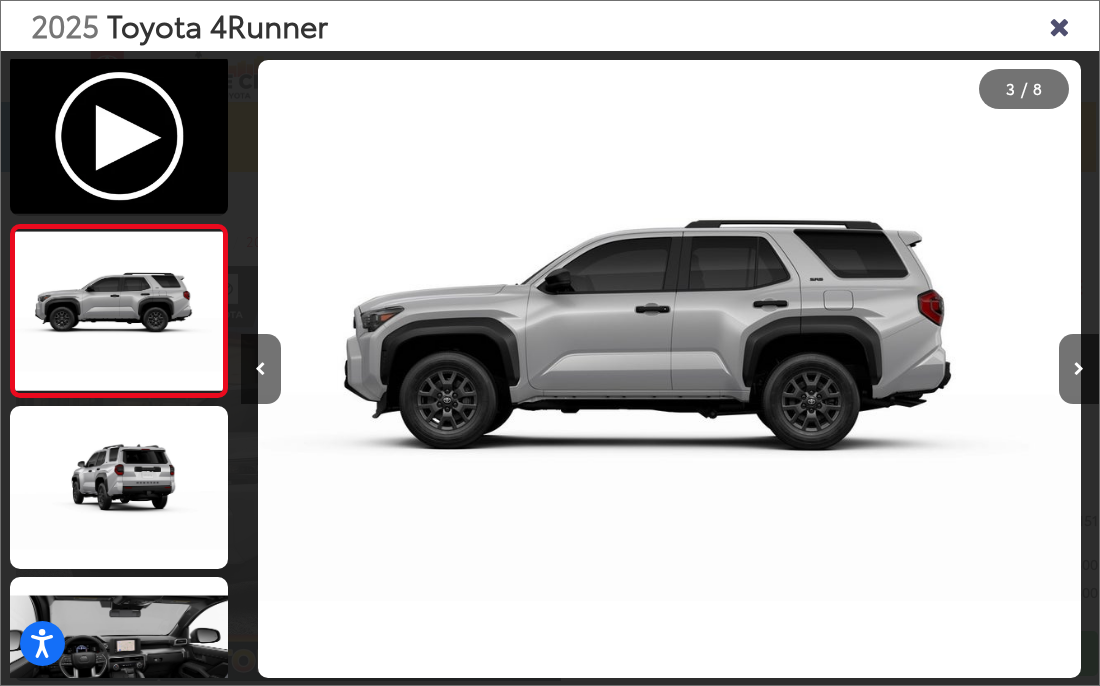 click at bounding box center (1059, 25) 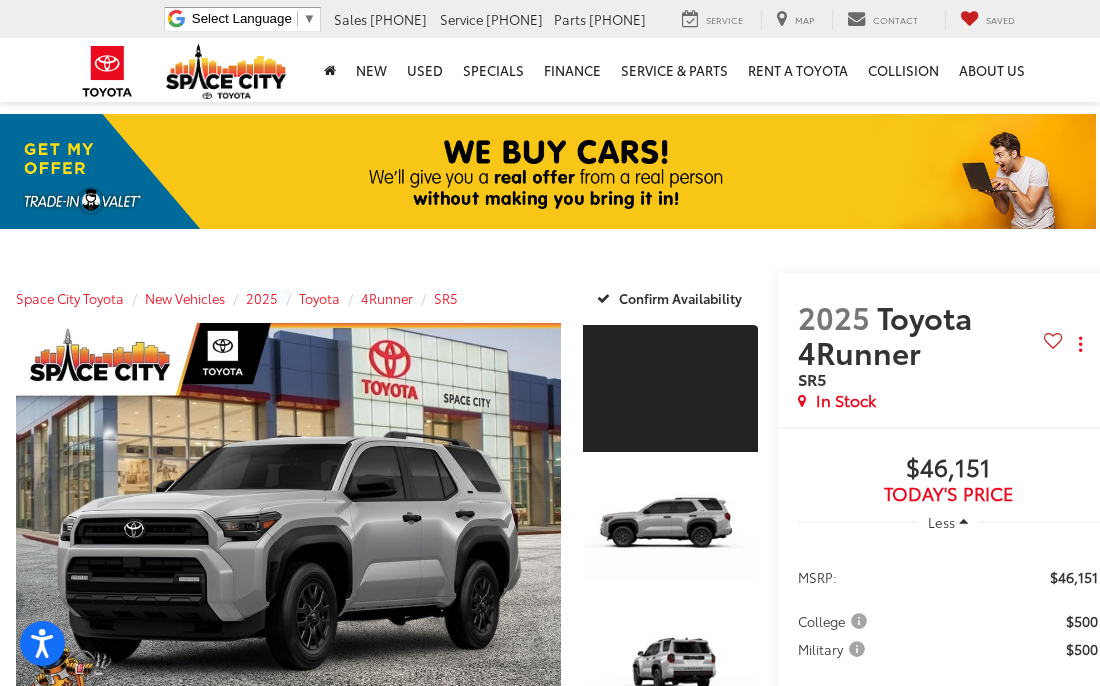 scroll, scrollTop: 0, scrollLeft: 4, axis: horizontal 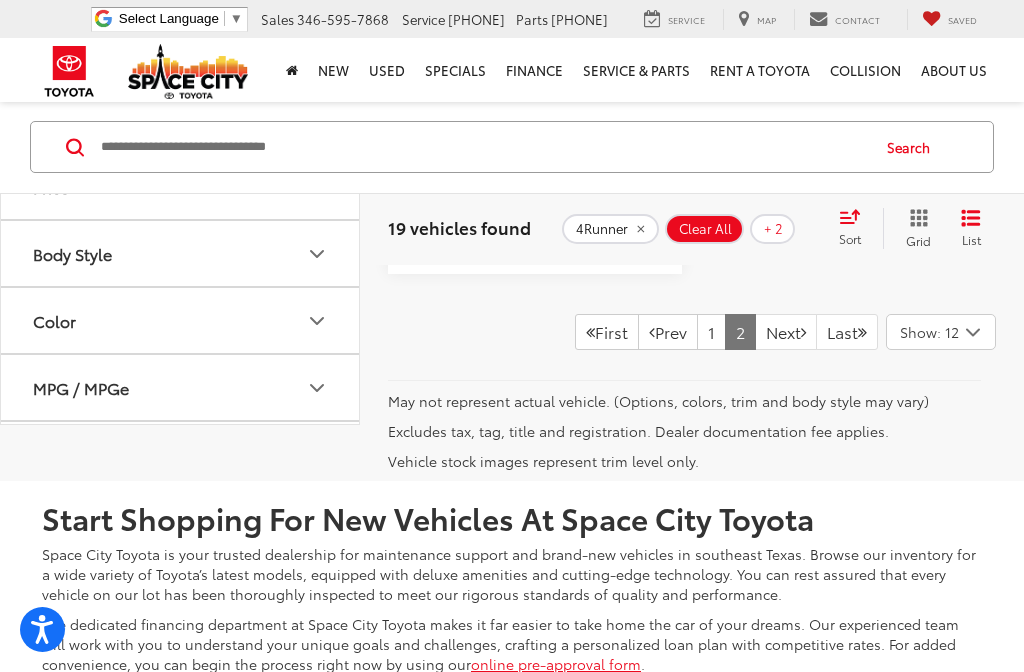 click on "Next" at bounding box center [786, 332] 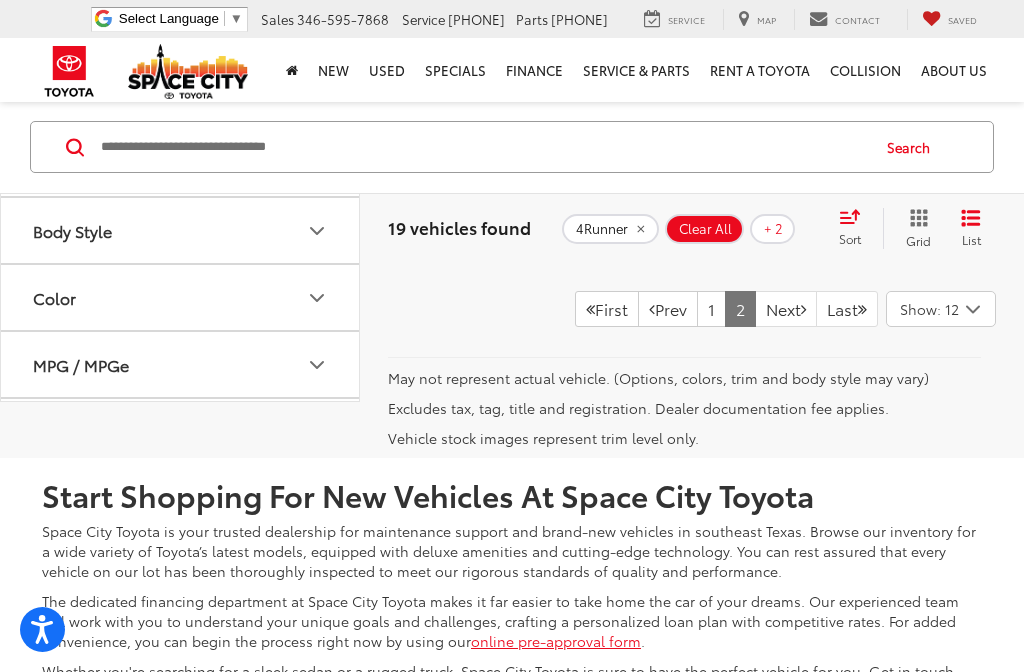 scroll, scrollTop: 4807, scrollLeft: 0, axis: vertical 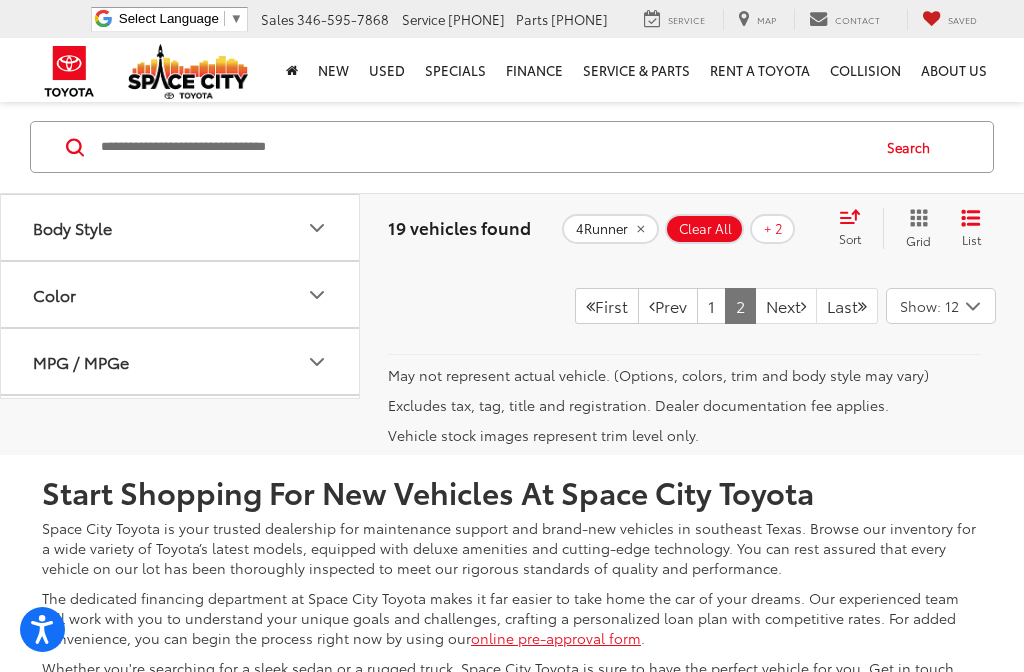click at bounding box center [803, 306] 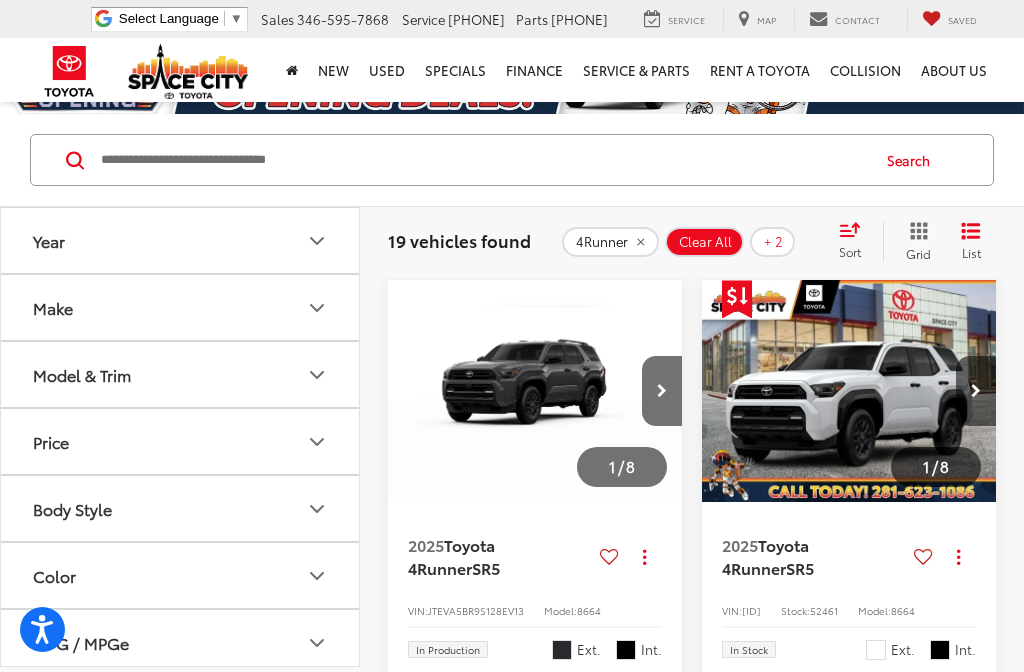 scroll, scrollTop: 0, scrollLeft: 0, axis: both 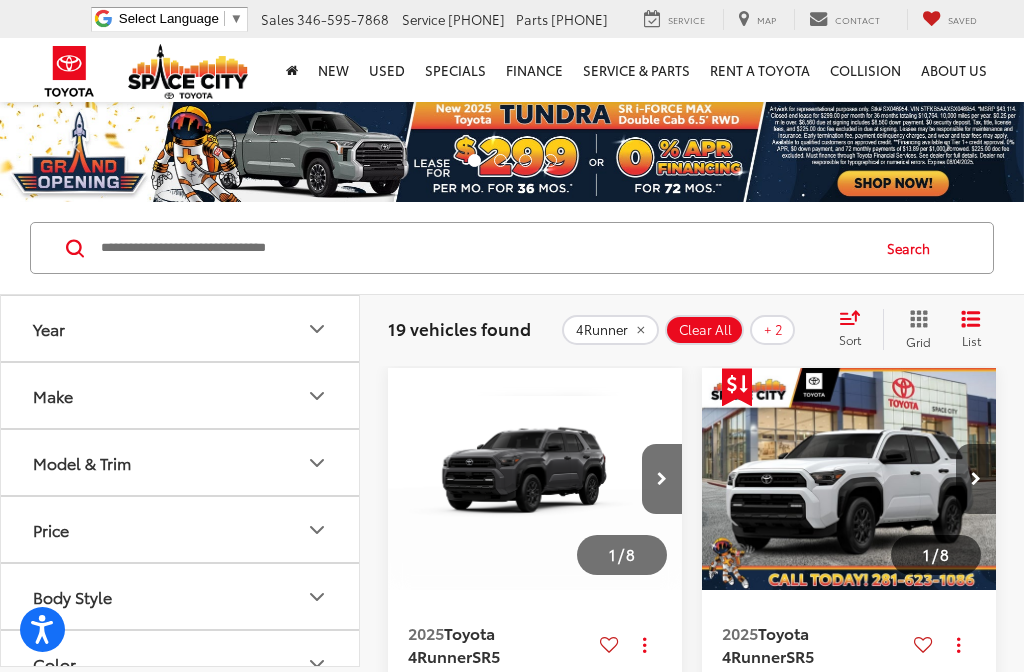 click on "Clear All" 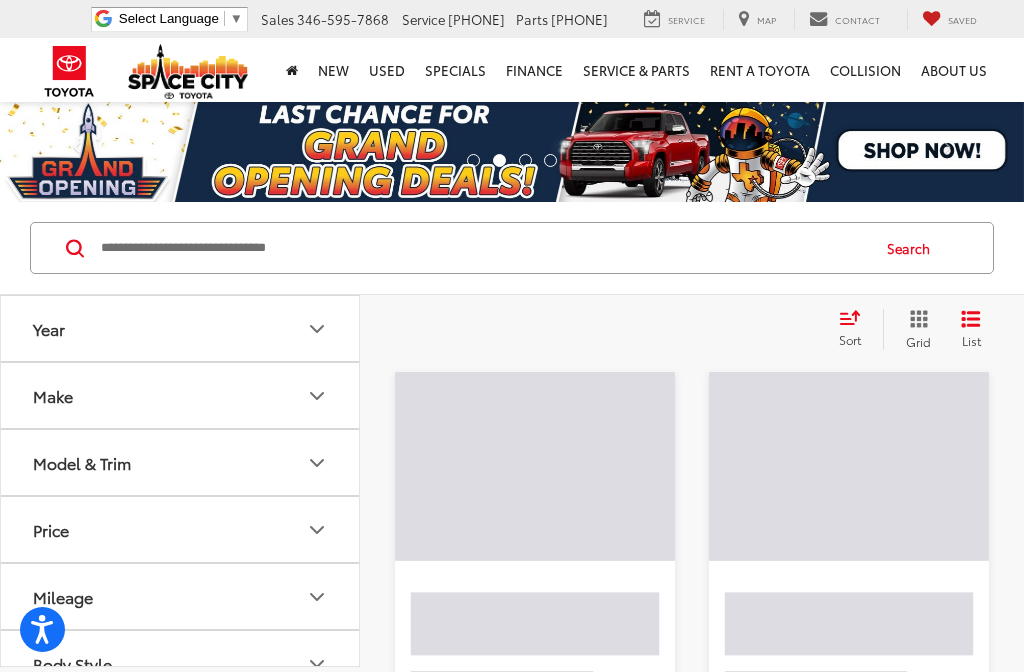click on "Clear All + 2 test Sort Price:  High to Low Price:  Low to High Year:  High to Low Year:  Low to High Distance:  Near to Far Distance:  Far to Near Featured Vehicles Grid List" at bounding box center [692, 329] 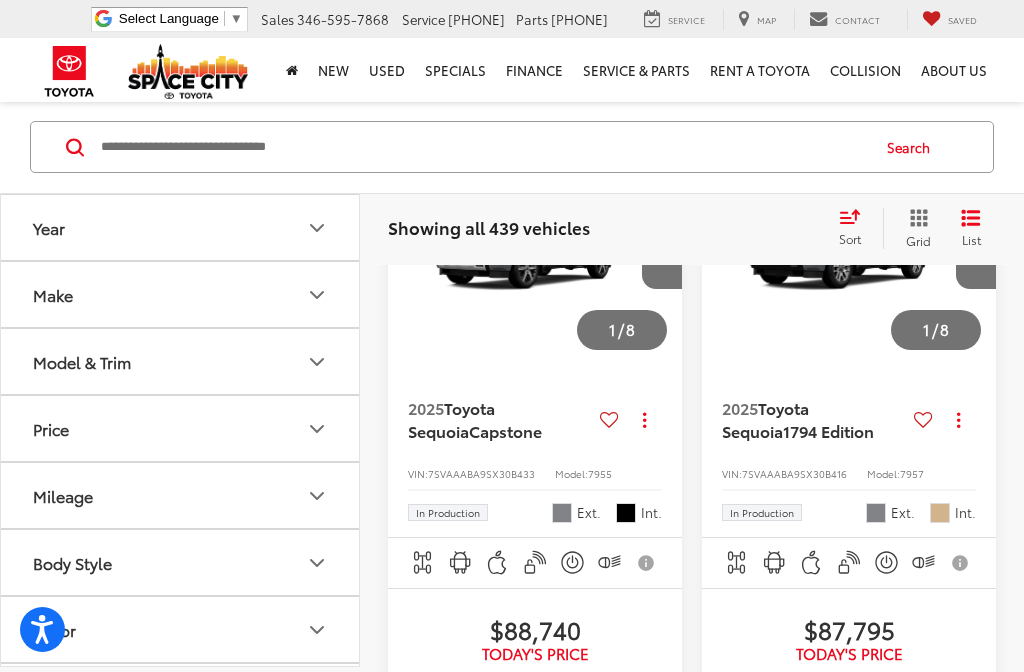scroll, scrollTop: 0, scrollLeft: 0, axis: both 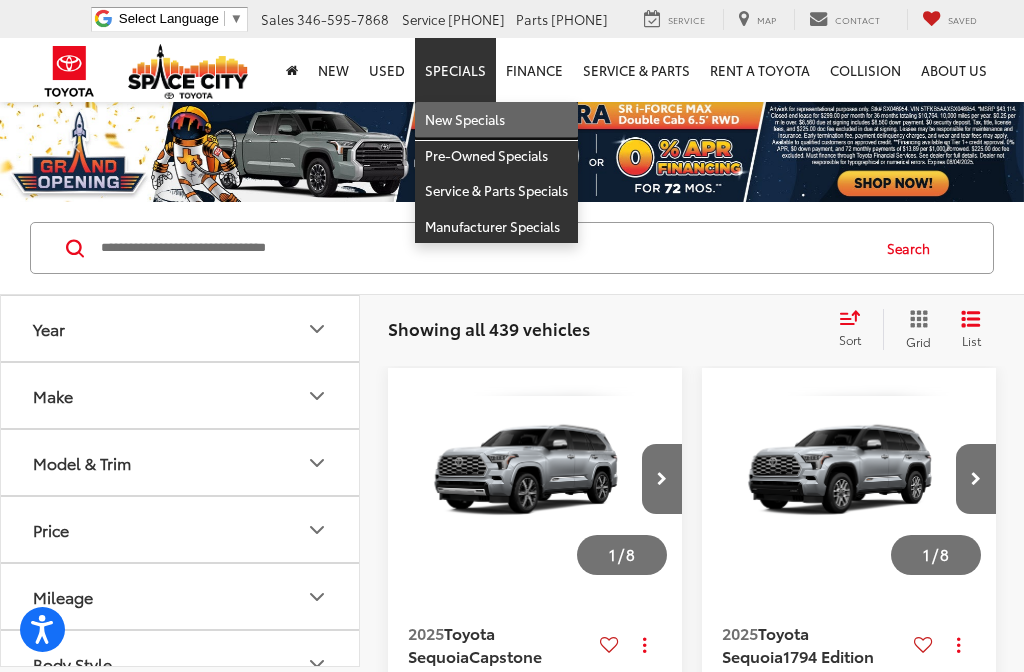 click on "New Specials" at bounding box center (496, 120) 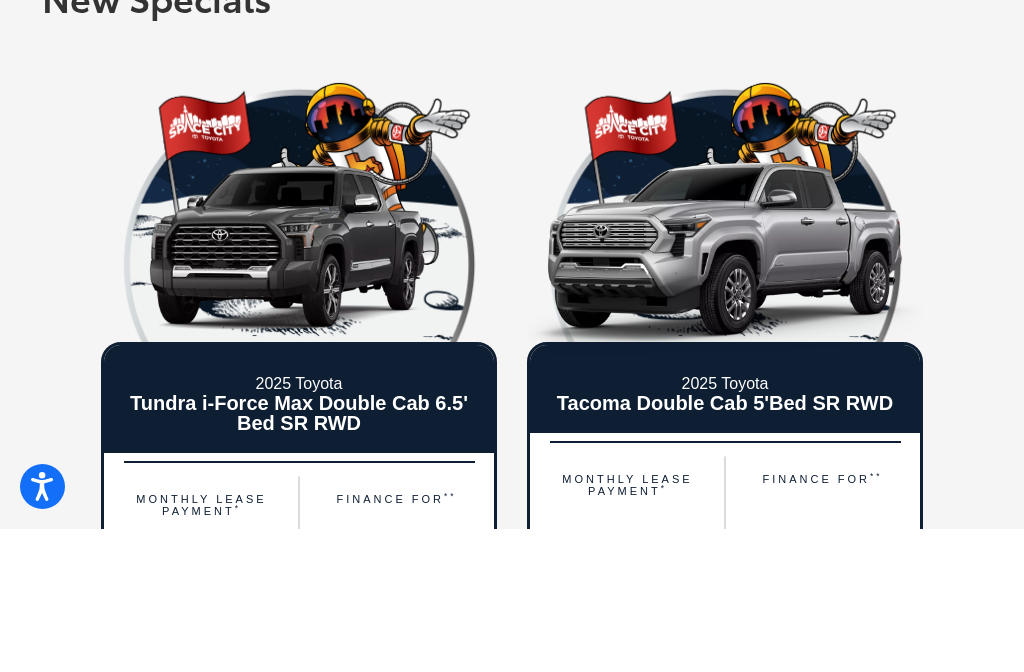 scroll, scrollTop: 231, scrollLeft: 0, axis: vertical 